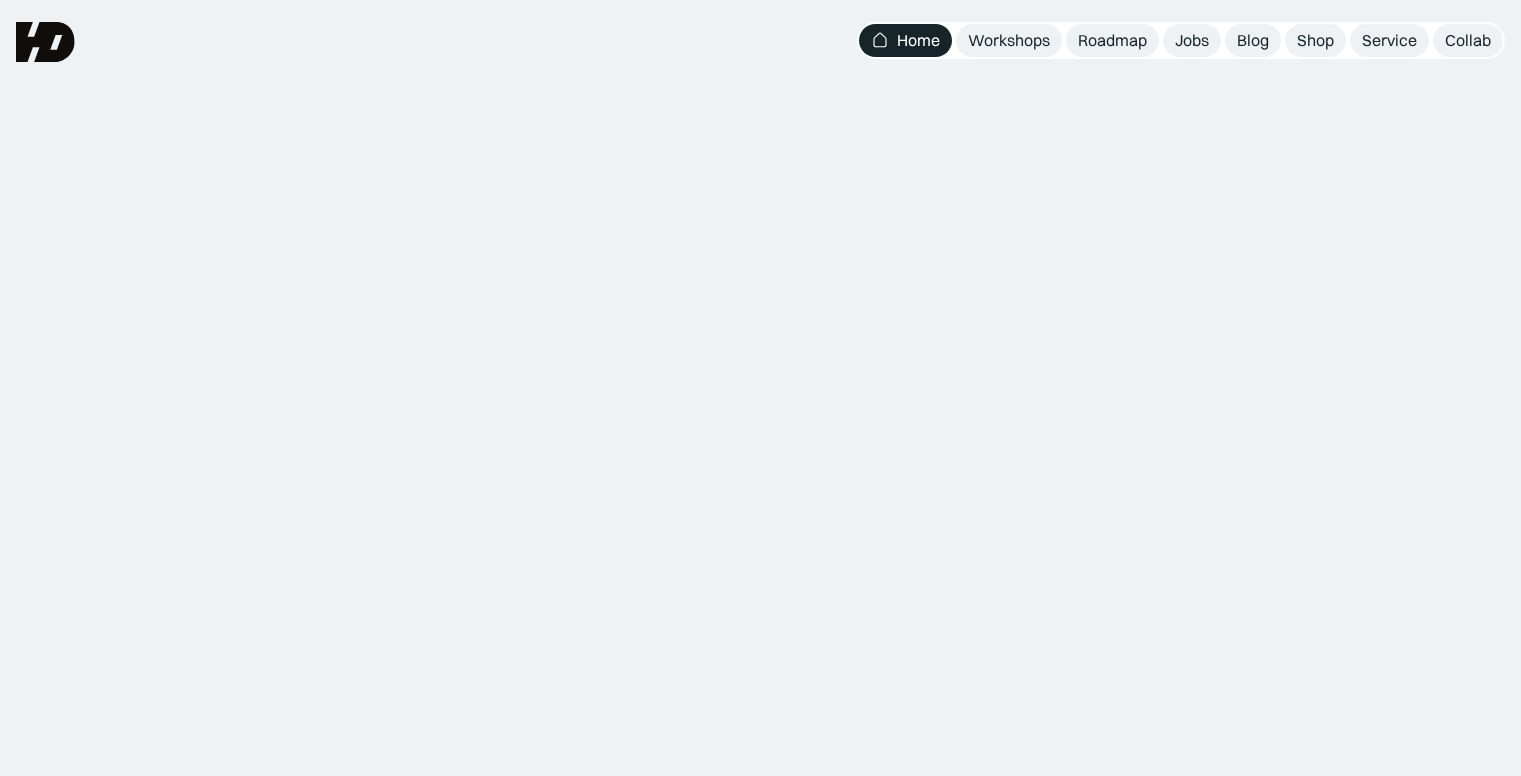 scroll, scrollTop: 0, scrollLeft: 0, axis: both 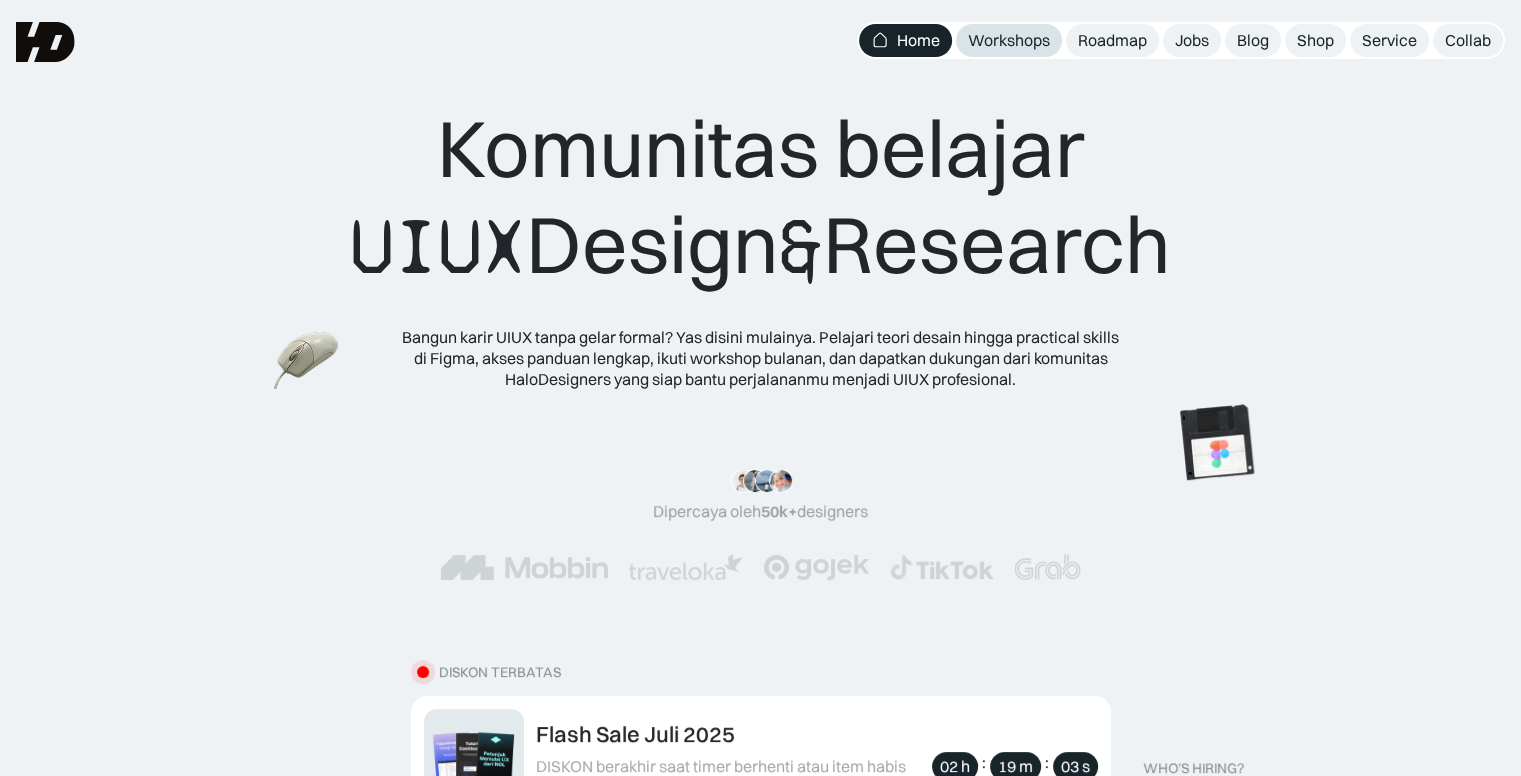 click on "Workshops" at bounding box center [1009, 40] 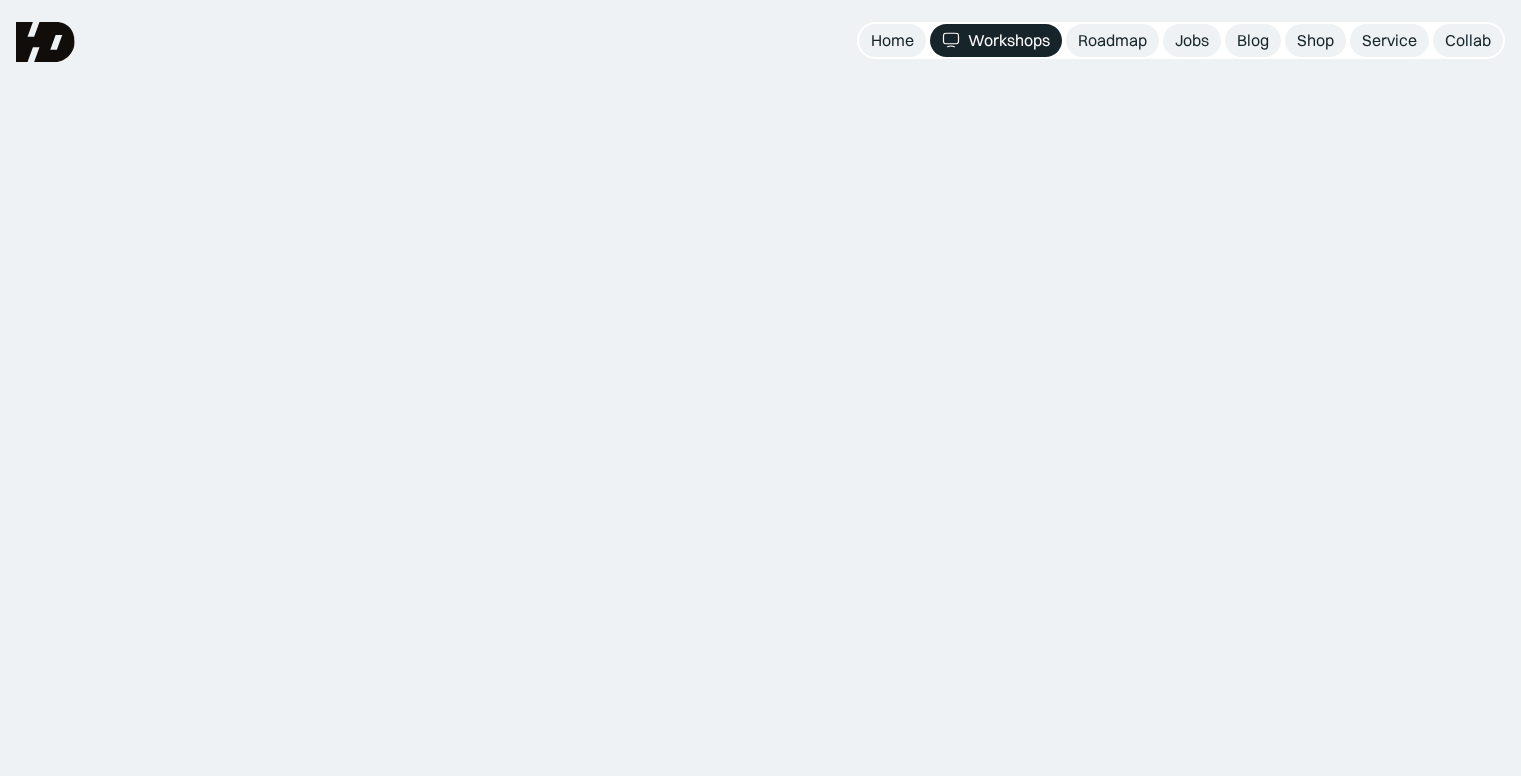 scroll, scrollTop: 0, scrollLeft: 0, axis: both 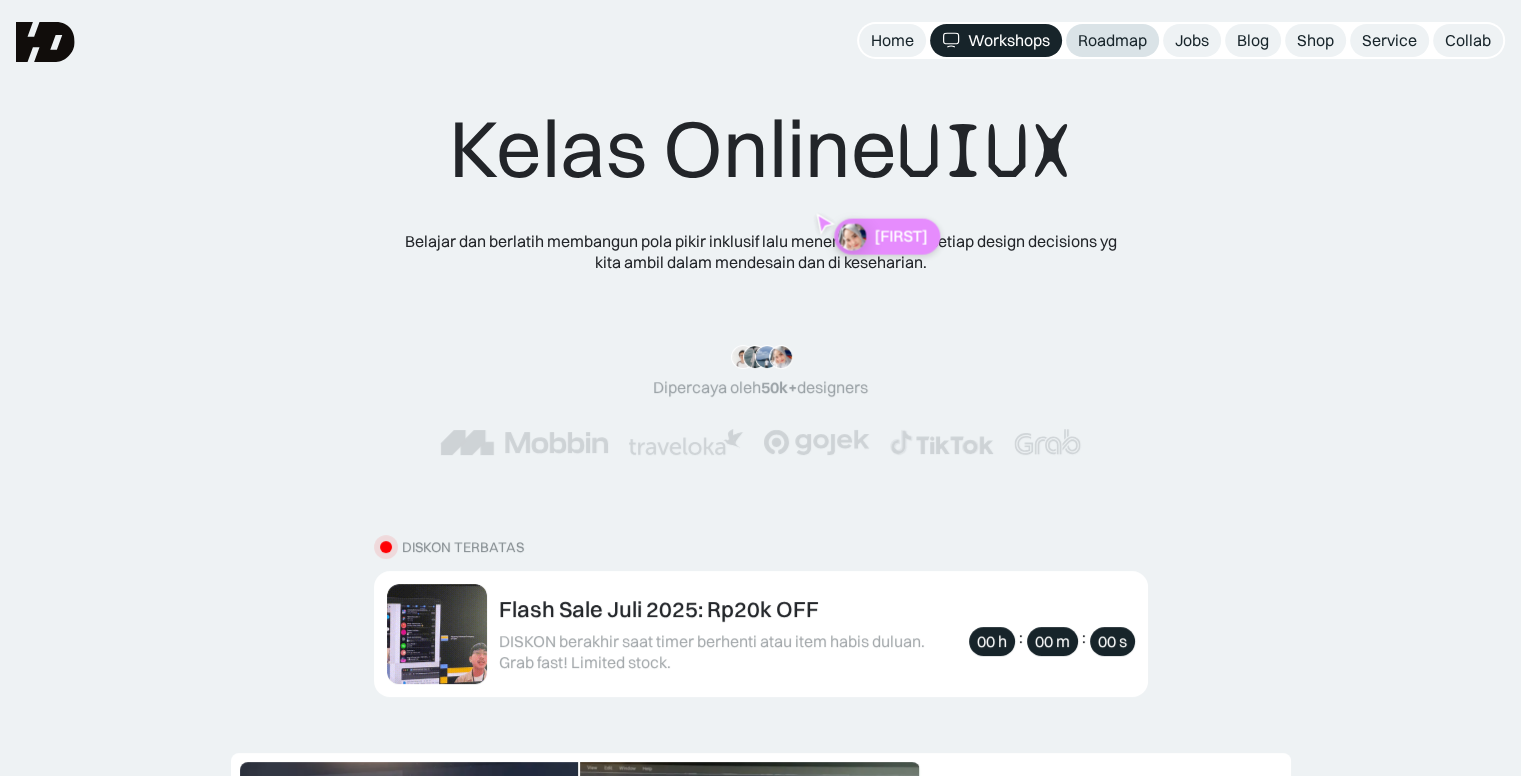 click on "Roadmap" at bounding box center [1112, 40] 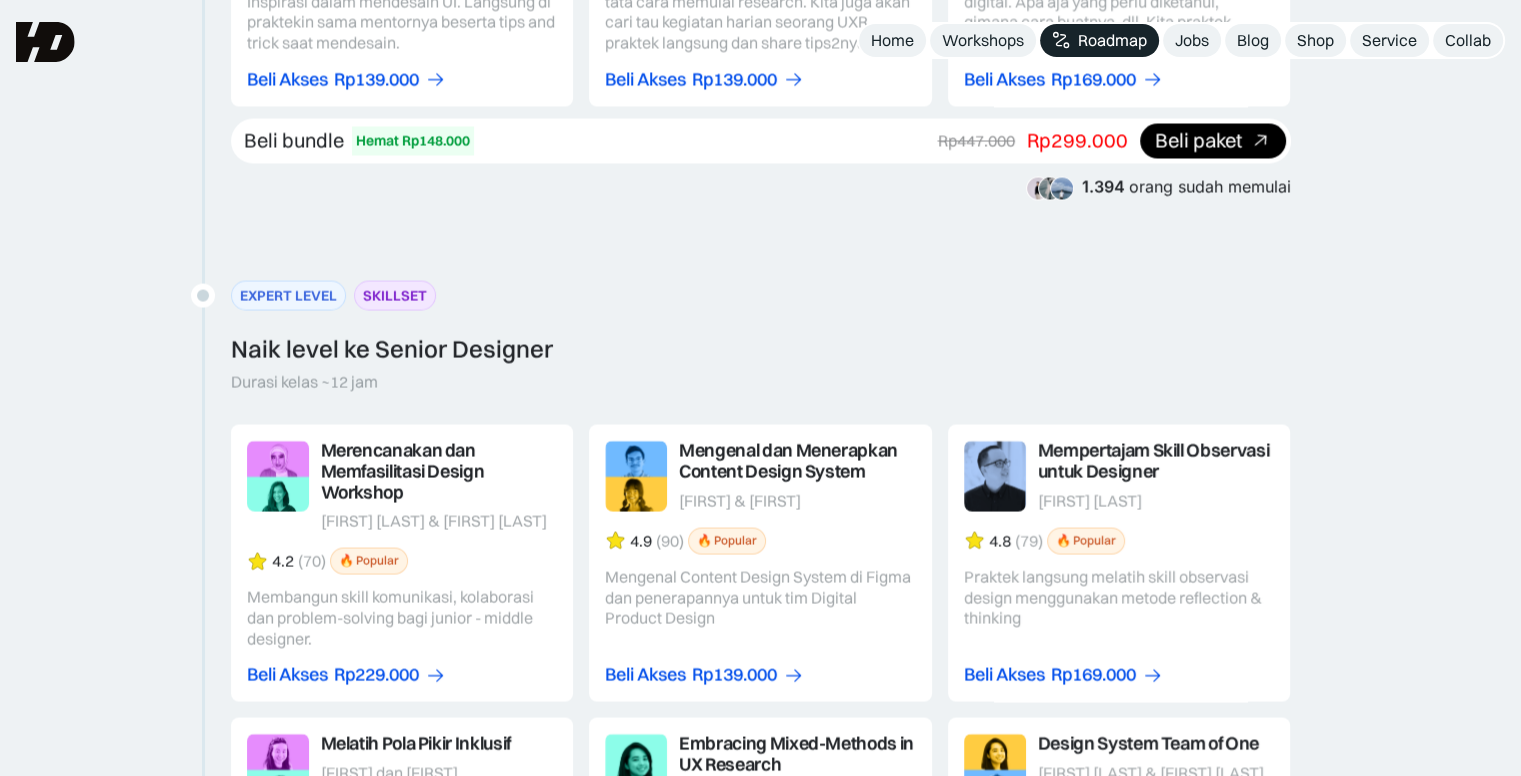 scroll, scrollTop: 3623, scrollLeft: 0, axis: vertical 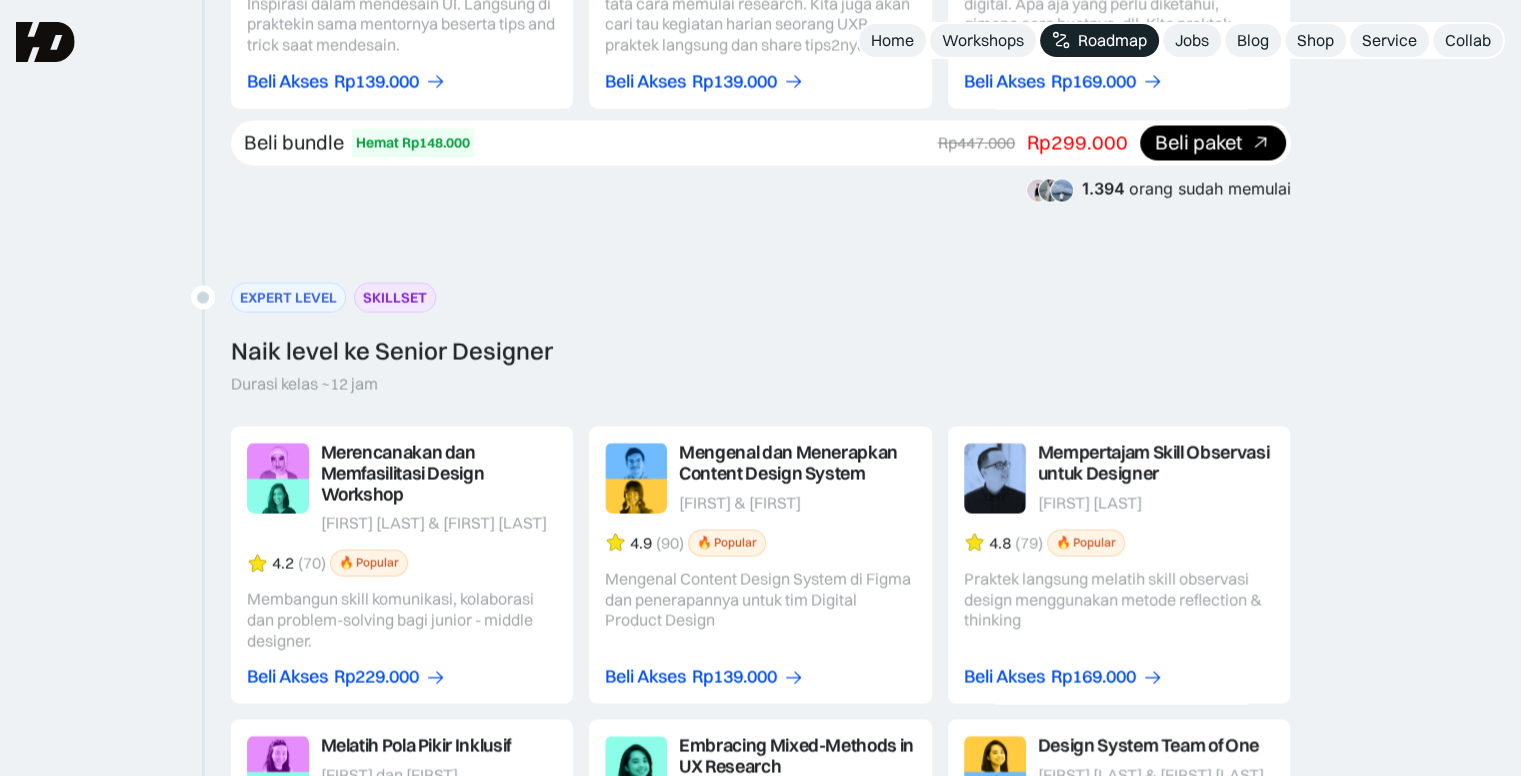 click at bounding box center (1119, 564) 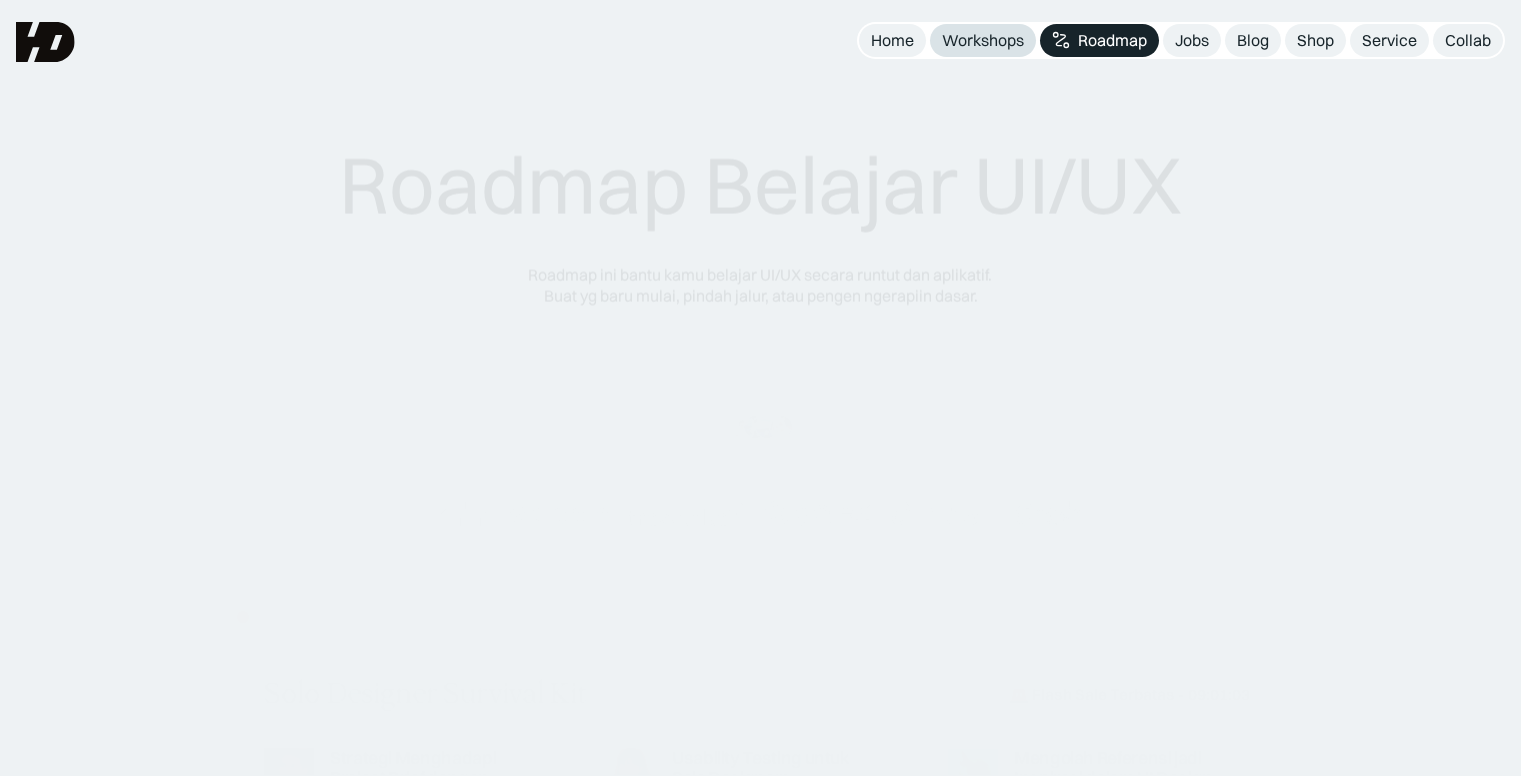scroll, scrollTop: 0, scrollLeft: 0, axis: both 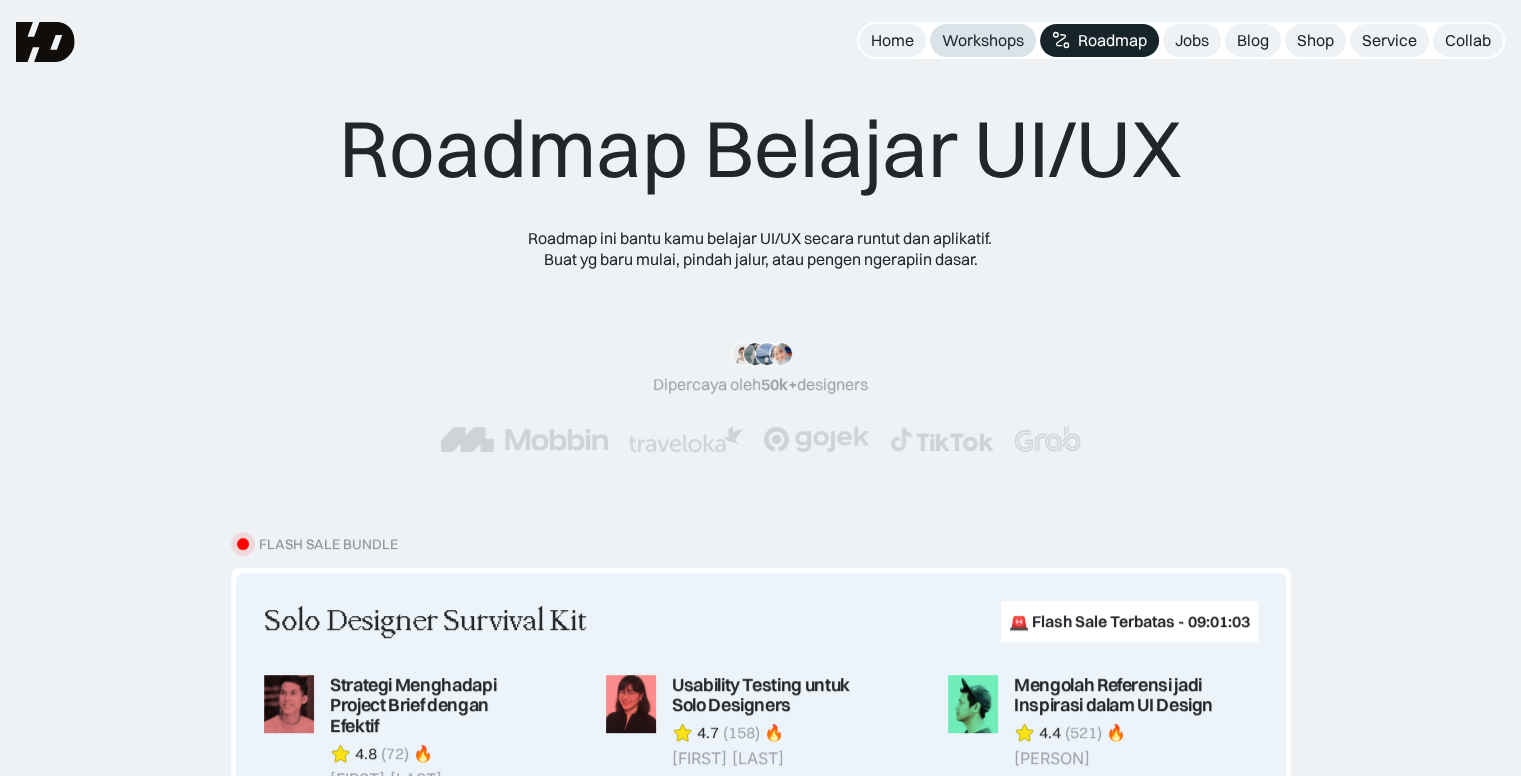 click on "Workshops" at bounding box center [983, 40] 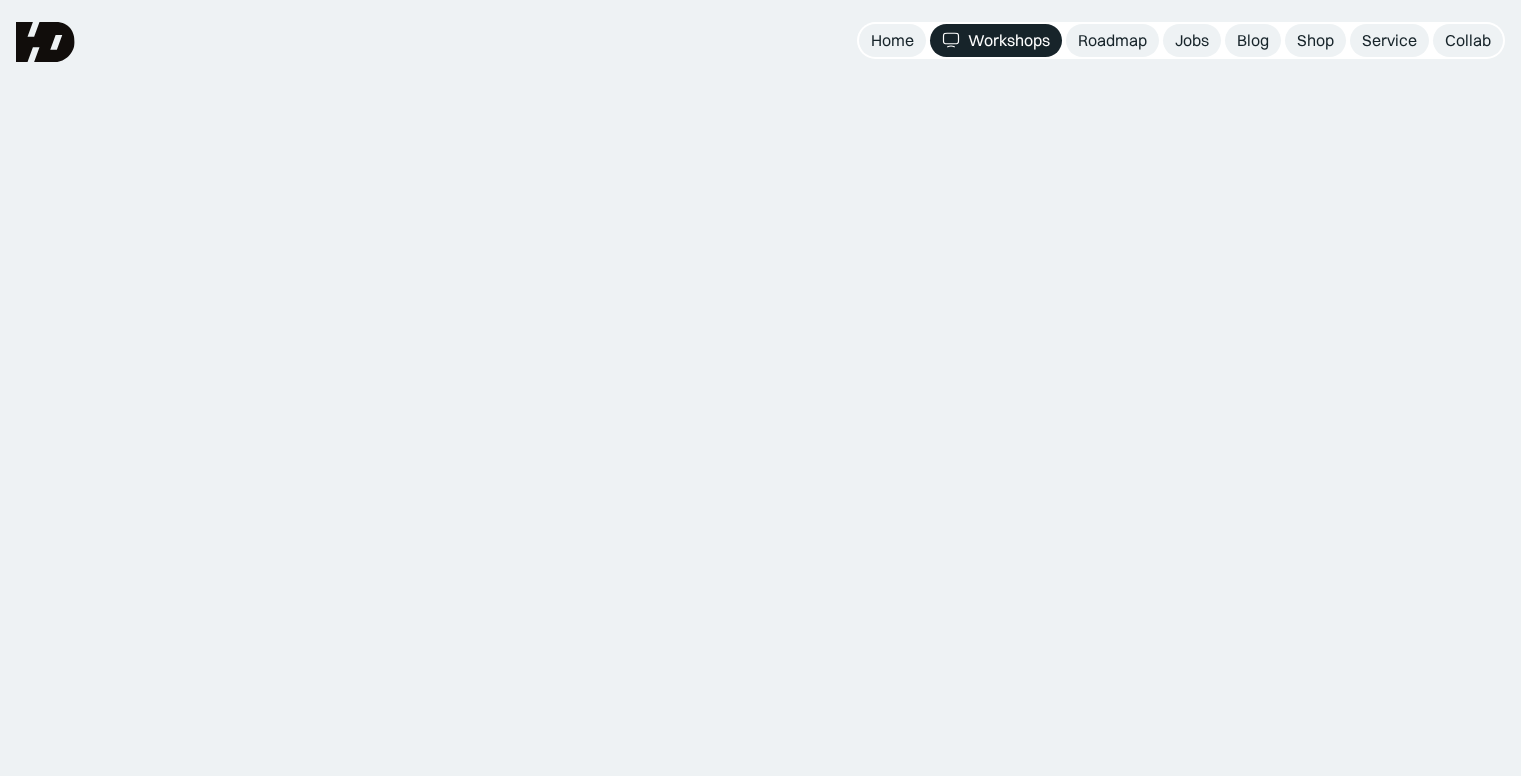 scroll, scrollTop: 0, scrollLeft: 0, axis: both 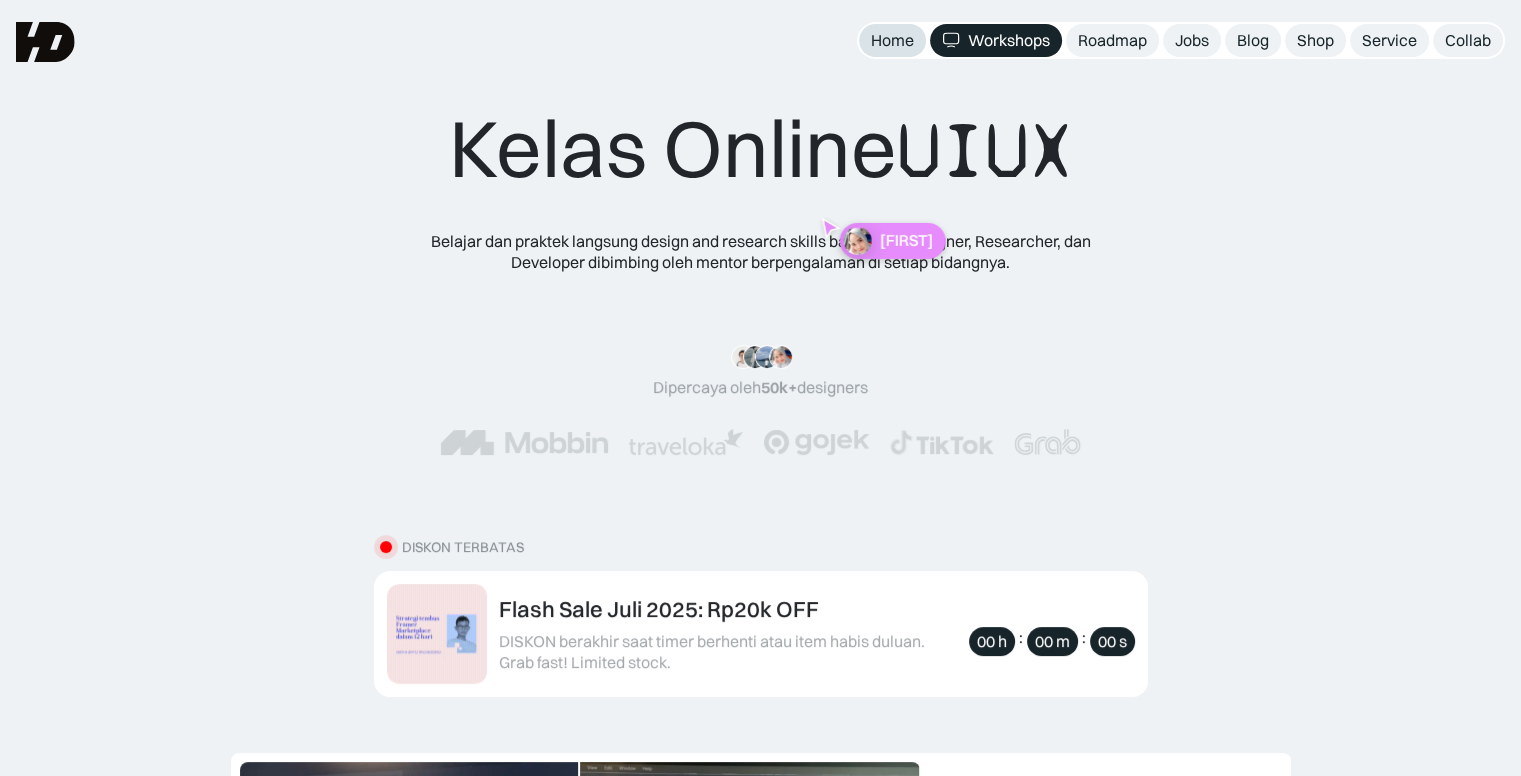 click on "Home" at bounding box center [892, 40] 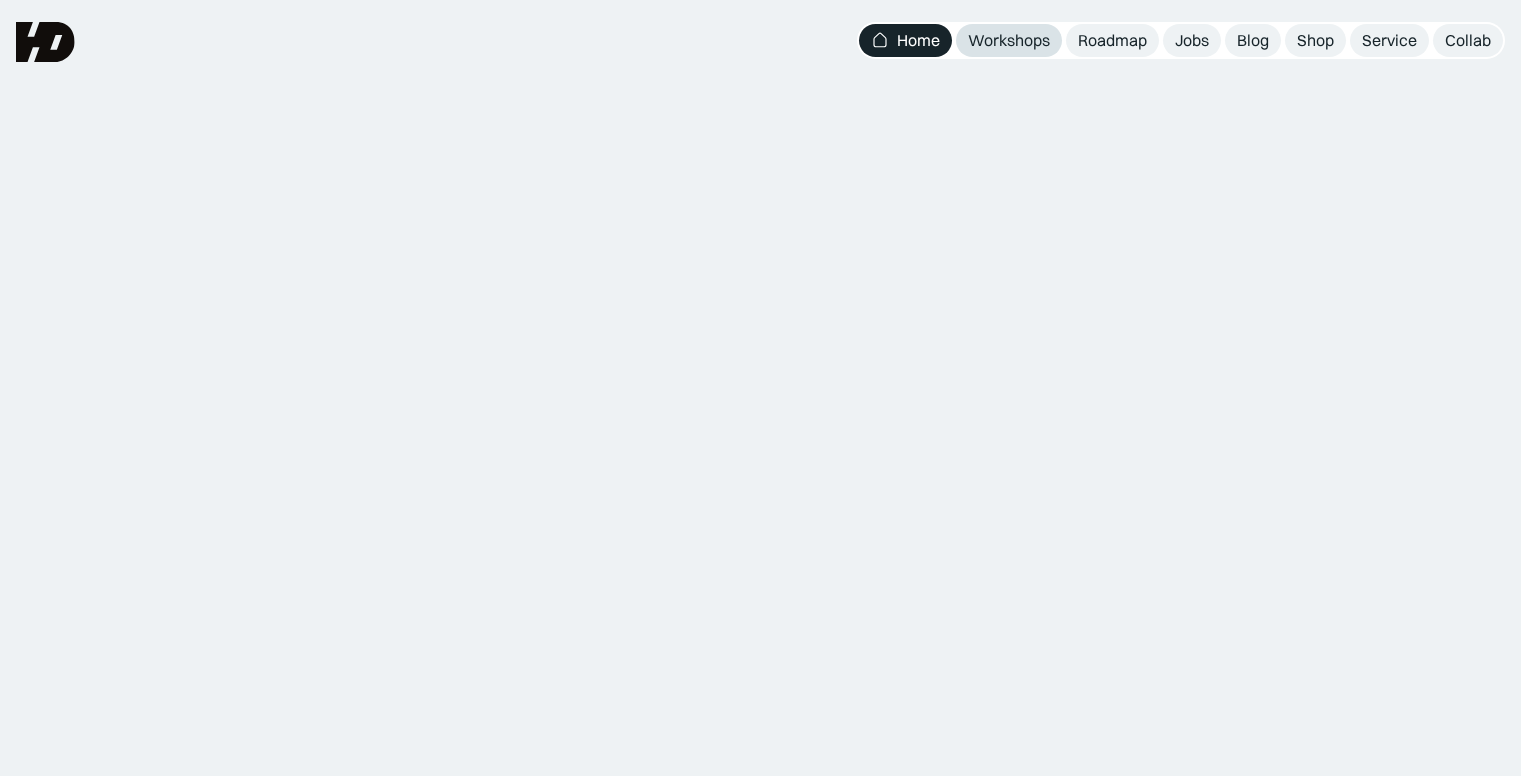 scroll, scrollTop: 0, scrollLeft: 0, axis: both 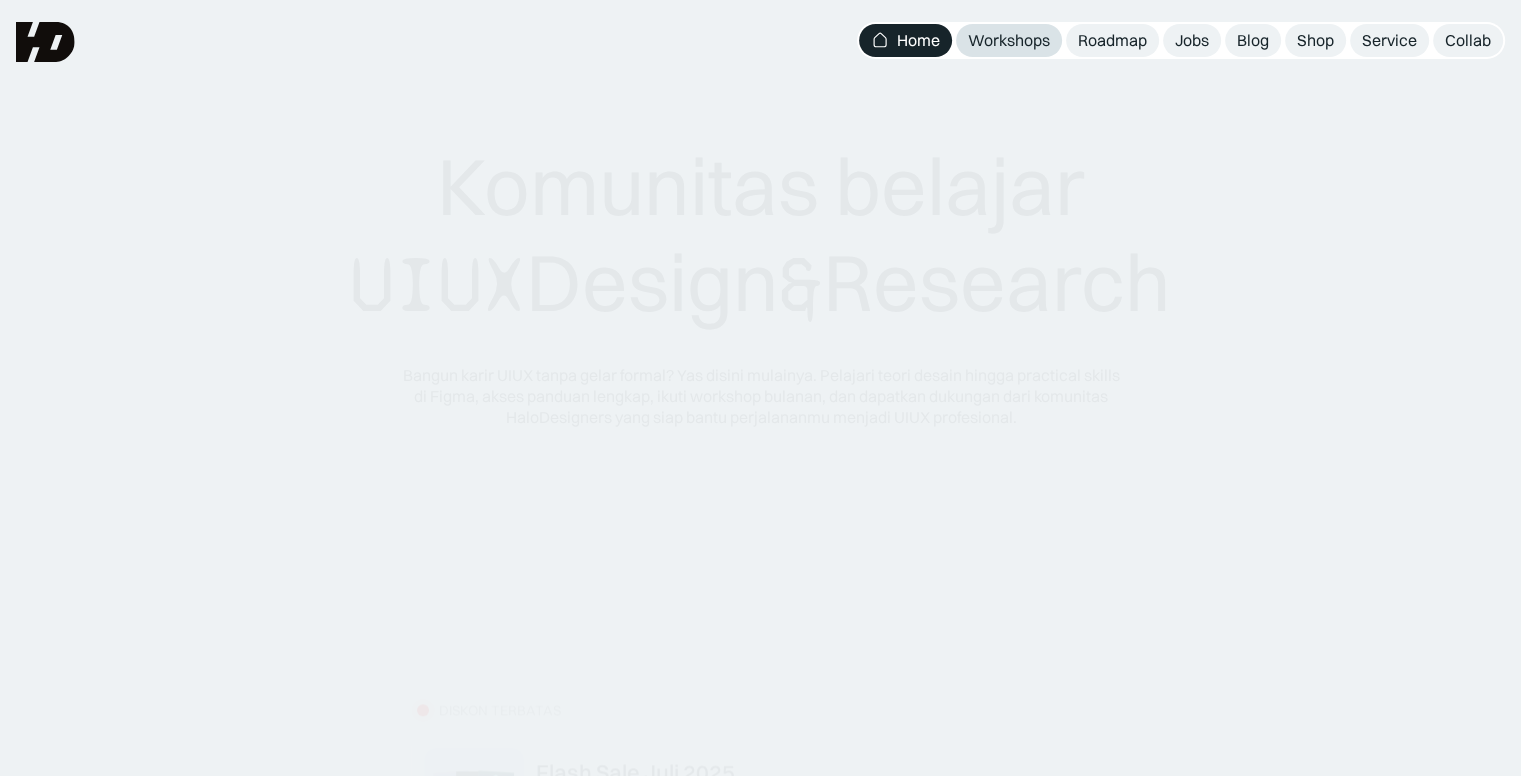 click on "Workshops" at bounding box center [1009, 40] 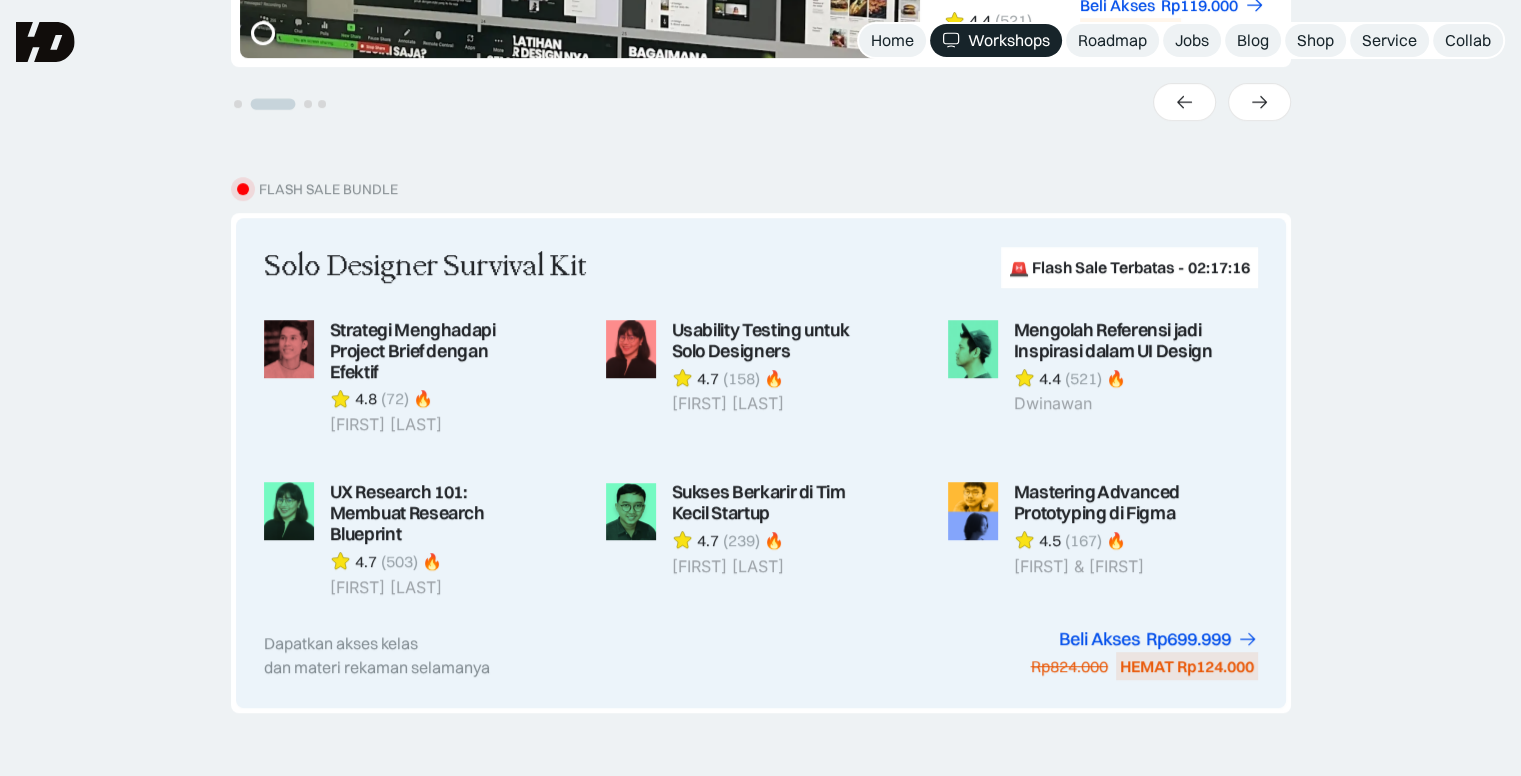 scroll, scrollTop: 0, scrollLeft: 0, axis: both 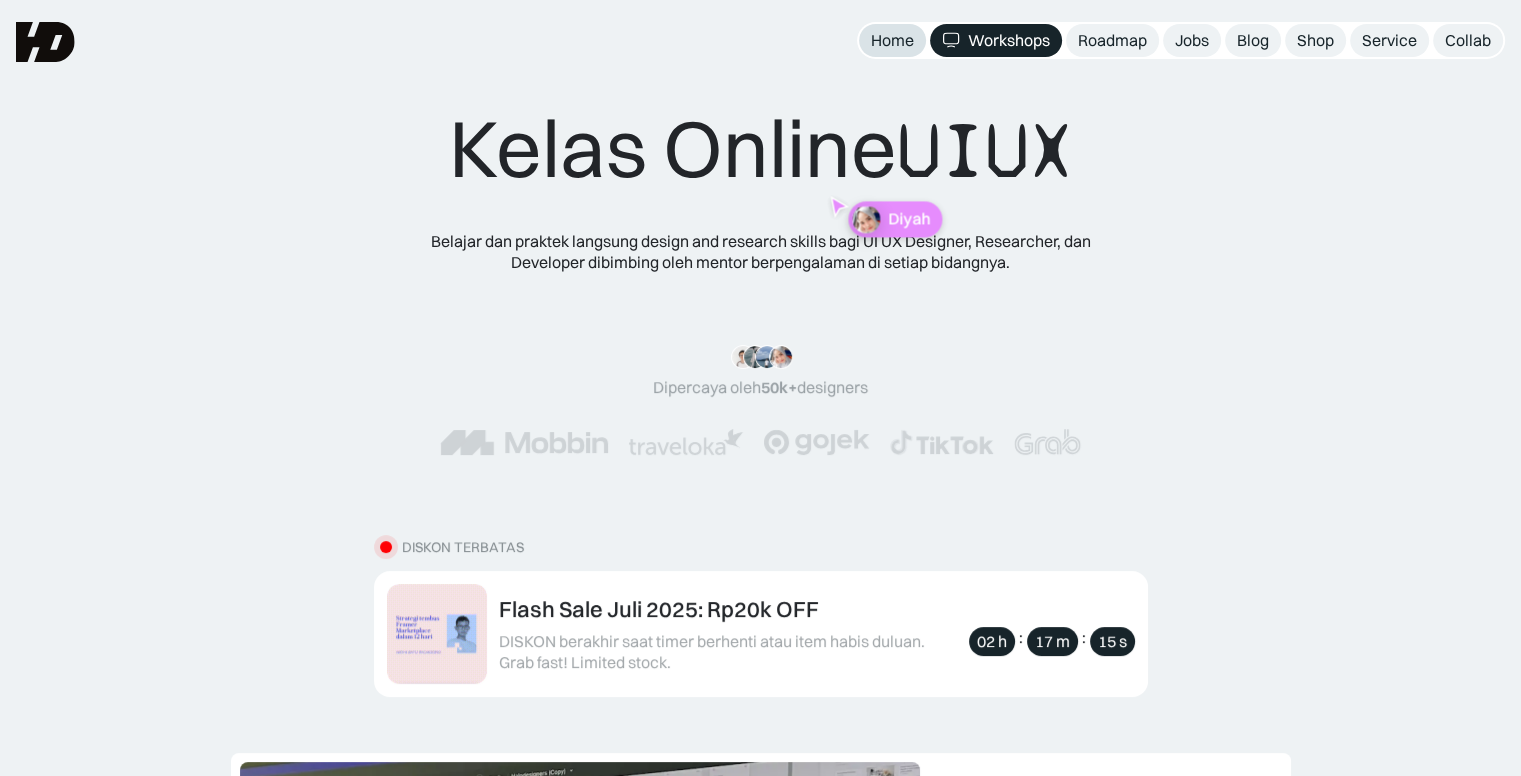 click on "Home" at bounding box center [892, 40] 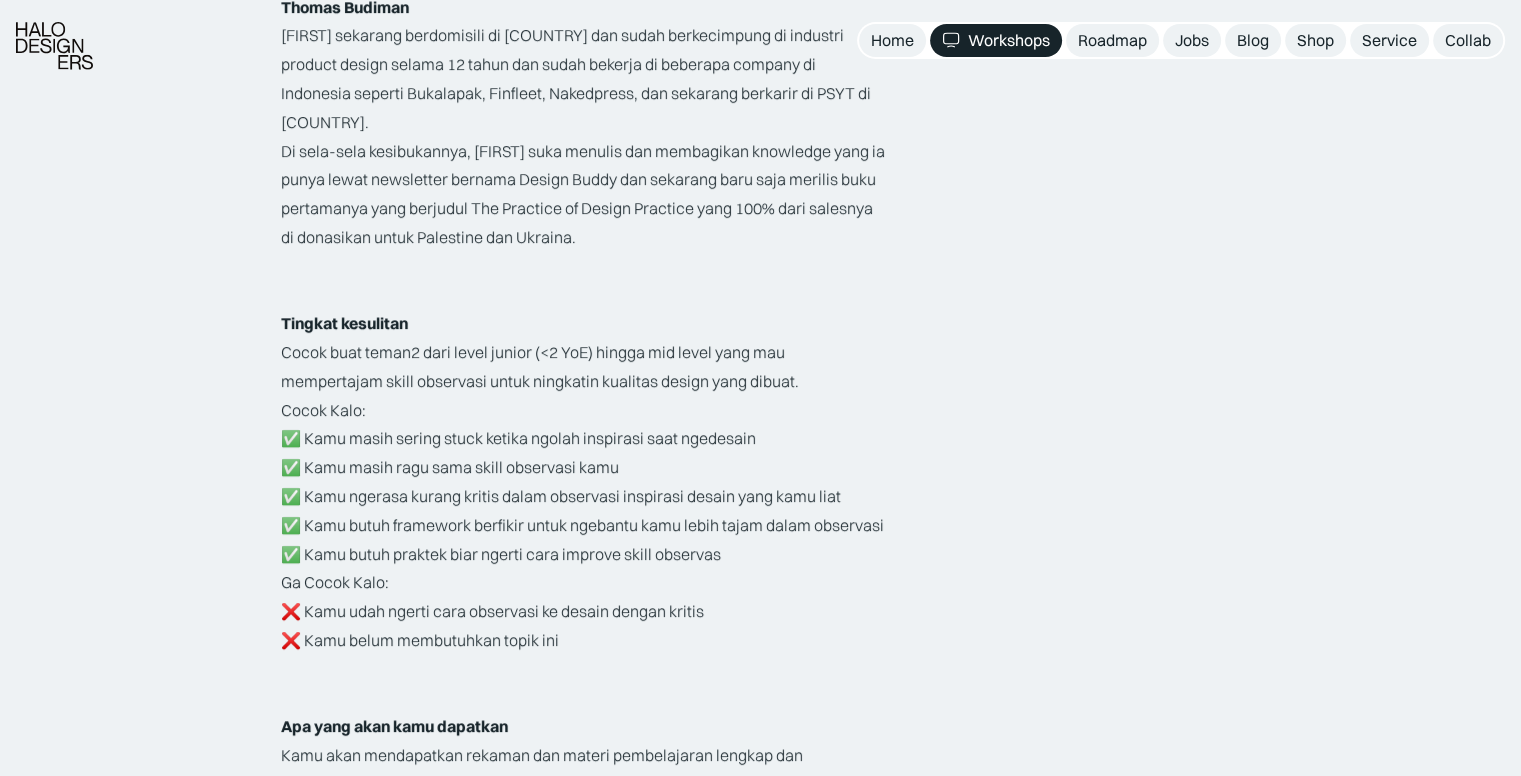 scroll, scrollTop: 3272, scrollLeft: 0, axis: vertical 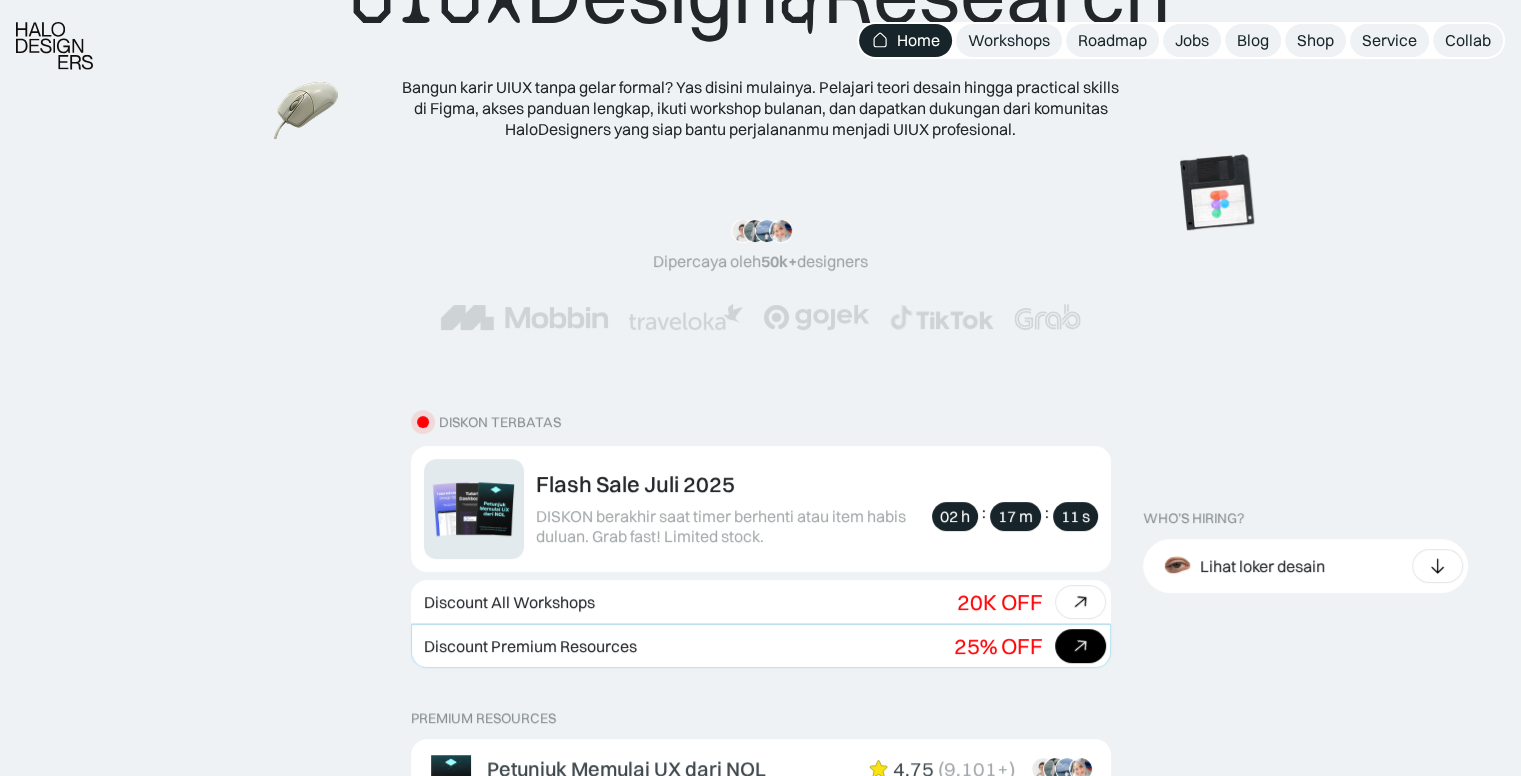 click on "Discount Premium Resources Beli bundle Hemat Rp706.001 25% OFF Rp5,206,000 Rp4.499.999 Beli paket" at bounding box center [761, 646] 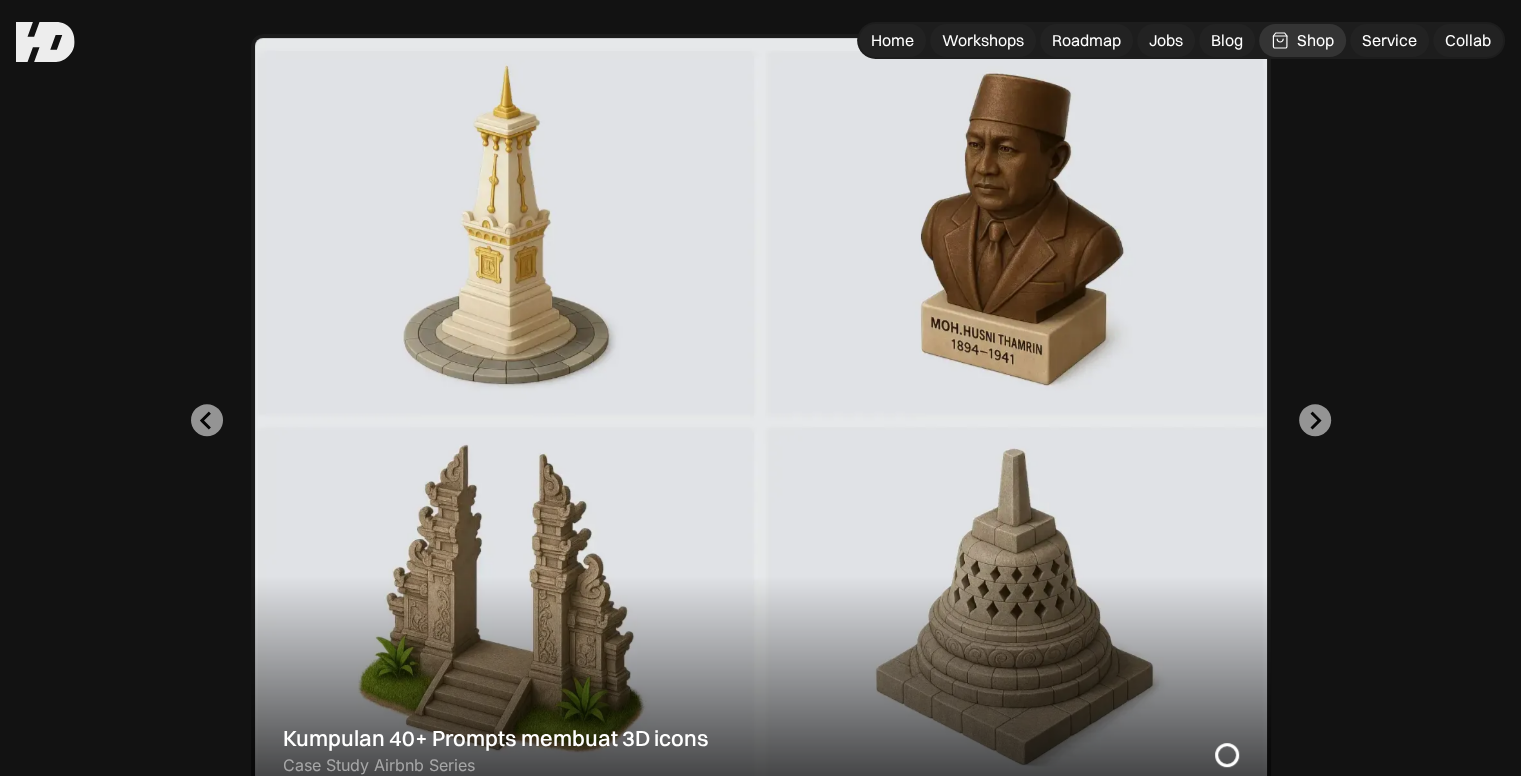 scroll, scrollTop: 567, scrollLeft: 0, axis: vertical 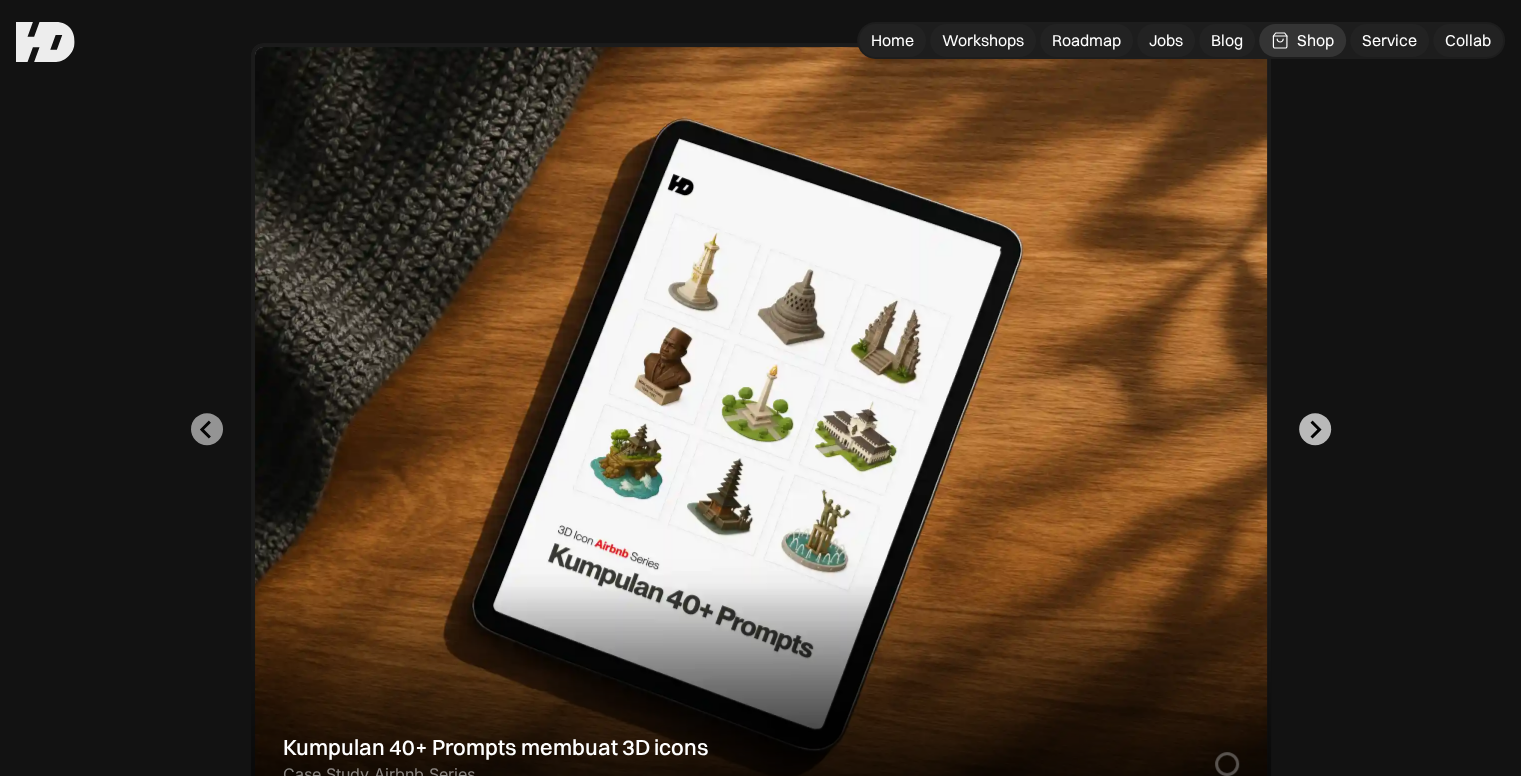 click 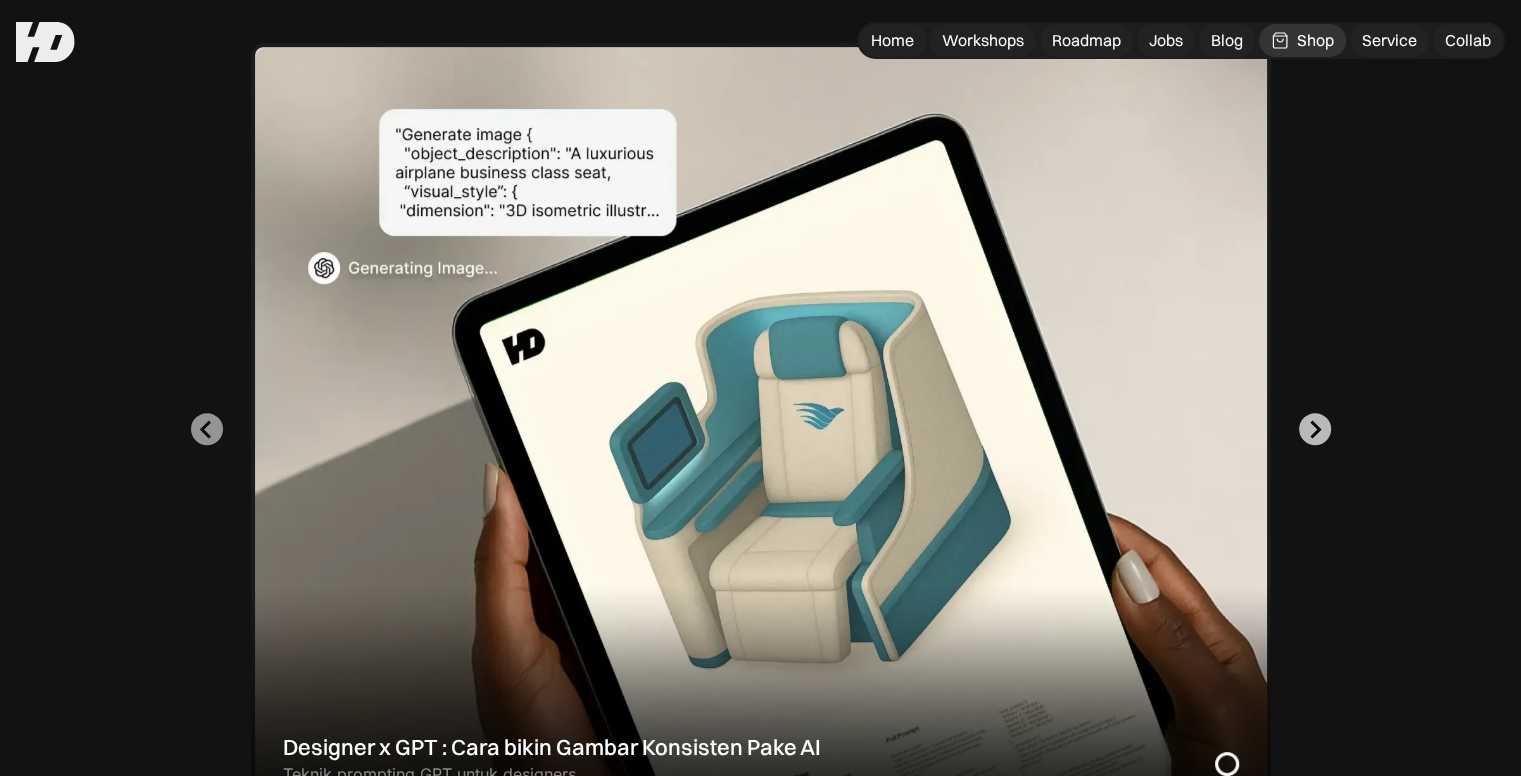 click 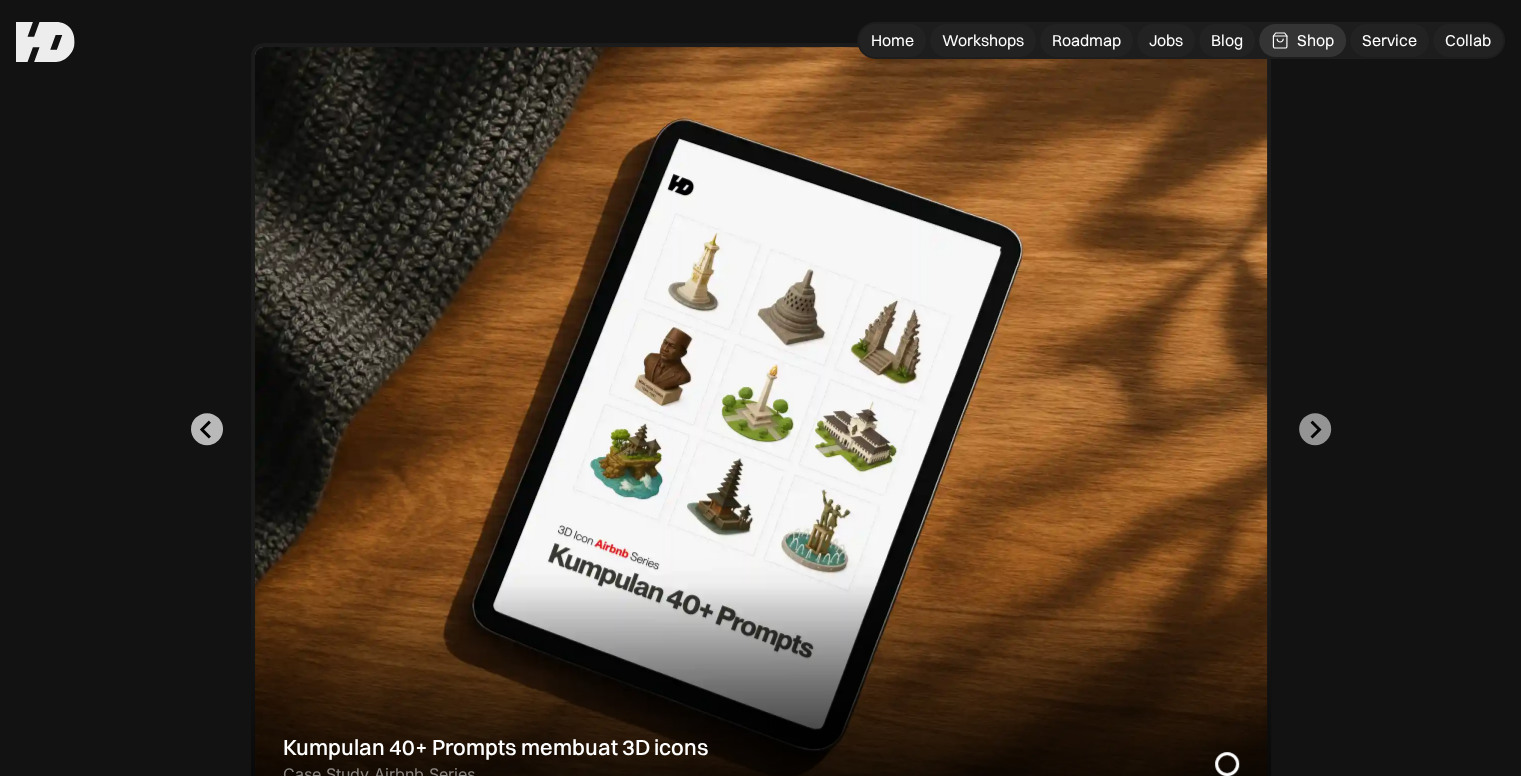 drag, startPoint x: 184, startPoint y: 433, endPoint x: 215, endPoint y: 431, distance: 31.06445 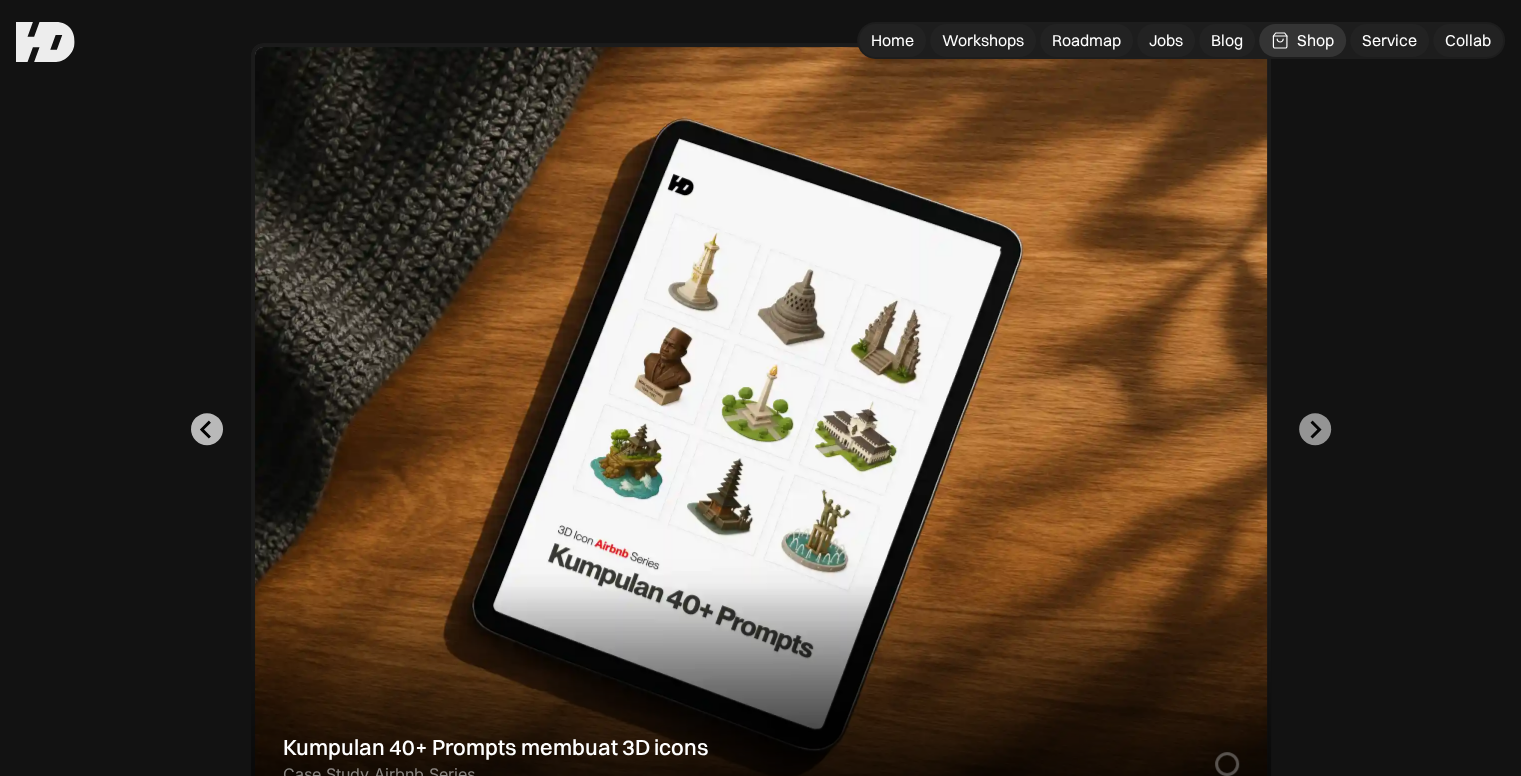 click 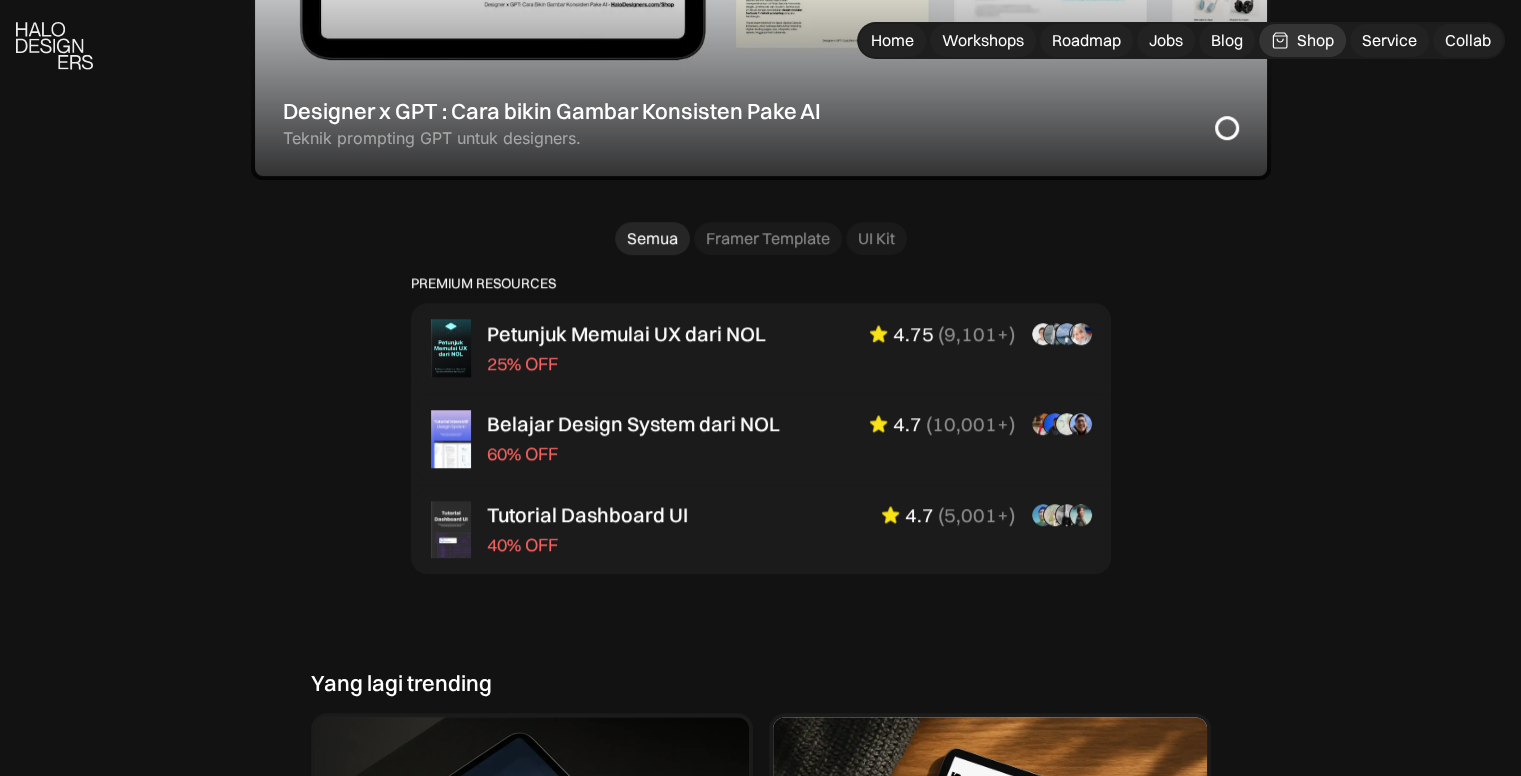scroll, scrollTop: 1204, scrollLeft: 0, axis: vertical 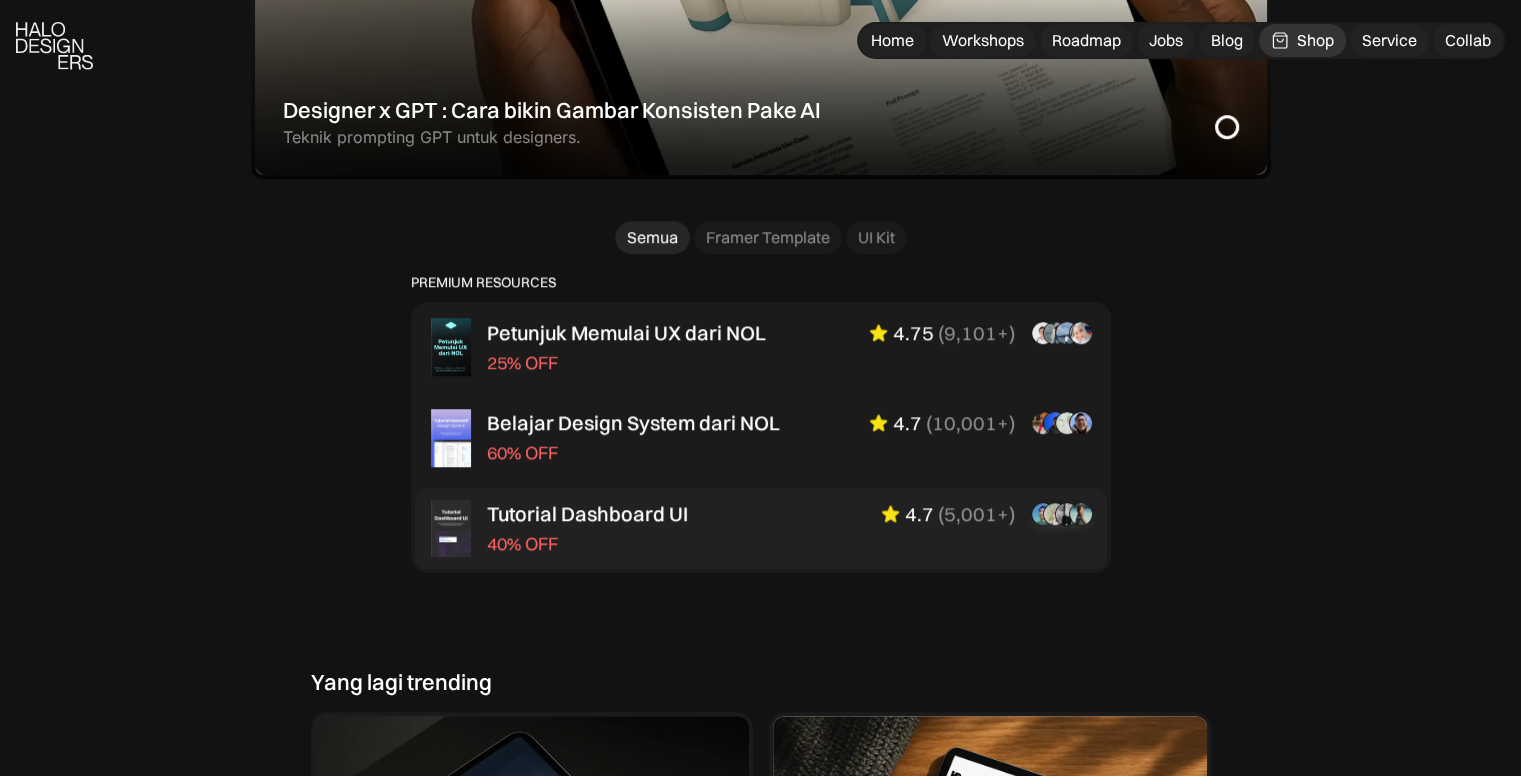 click on "Tutorial Dashboard UI 40% OFF 4.7 ( 5,001+ ) “Dikasih step-by-step dan keterangan yang super detail di satu tutorial suka deh. Sangat membantu untuk Solo Designer kayak saya. Untuk pemula, ini REKOMEN BANGET!!!” Stefanus, Product Designer (2 y.o.e) “Bener-bener berterimakasih dengan tutorial ini, serasa ikut mini bootcamp, meskipun singkat aku ngerasa sangat terbantu dengan trik-trik dan semua yg ada di design system ini, sangat menarik, terimakasih banyak :)” Yosep, UI UX Designer (1 y.o.e) “Instruksinya benar-benar mengajarkan step by step untuk pemula. Pro Tipsnya aku suka bgt 😭 baru tau dari sini, banyak kali tips2 yang belum kuketahui kudapat dari tutorial ini.” Raga, UI UX Designer (3 y.o.e)" at bounding box center (789, 528) 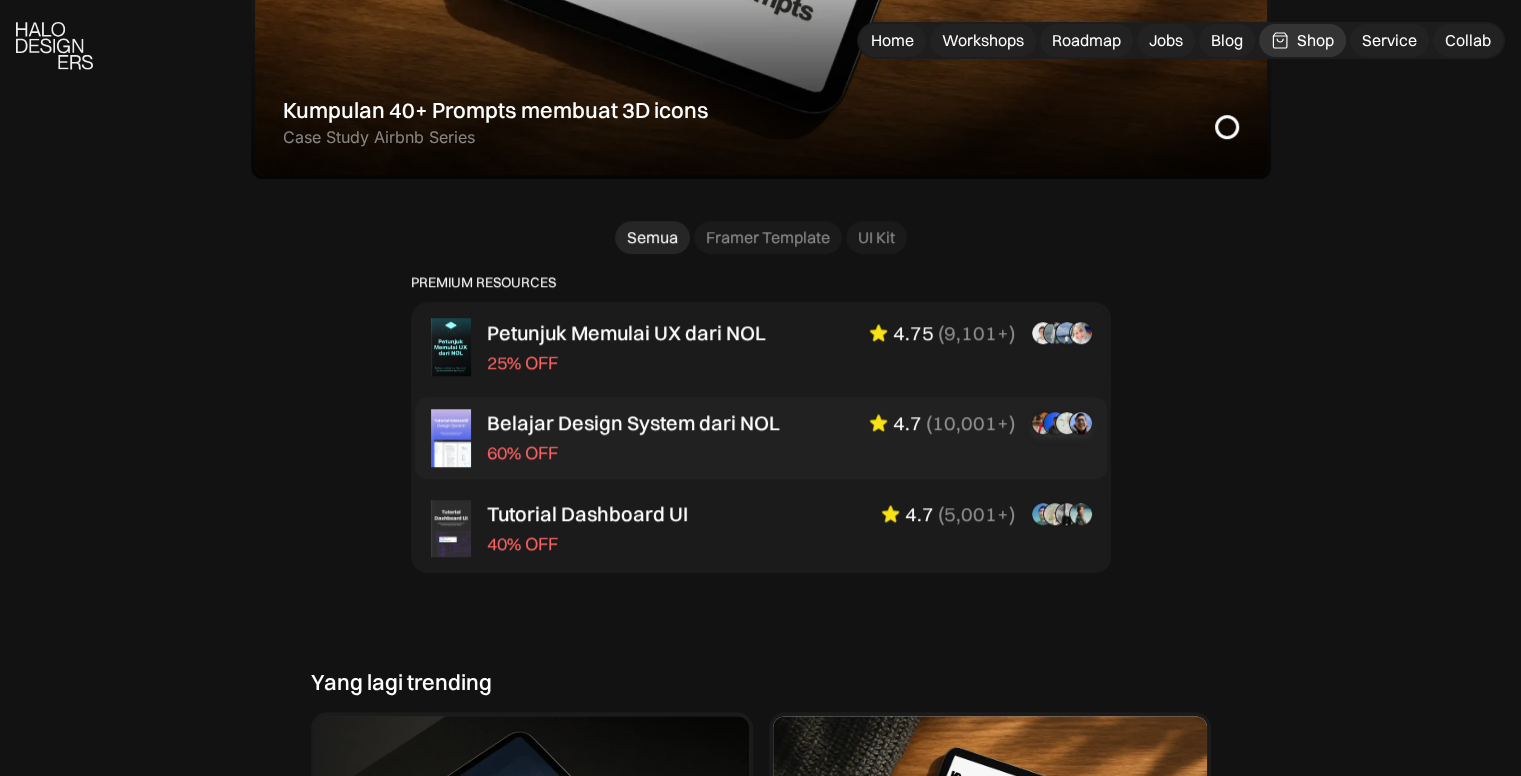 click on "Belajar Design System dari NOL 60% OFF 4.7 ( 10,001+ ) “Aku suka interactive tutorial gini. Karena real project dan langsung dikerjaini di tempat, kalau video cuma ditonton tapi ga langsung/belum tentu dikerjain, dan nambah hard skills juga. Keren banget ini.” Aghniya, UI UX Designer (1 y.o.e) “Kereen bangett ka, untuk aku yang emang bener bener lagi belajar dari nol ini kayak di tuntun banget tutorialnya dari awal sampai akhir. Setiap step2 nya pun jelas gak yg bikin bingung.” Tantry, Pencari kerja “Gue jujur baru tau plugin yg diajarin tadi. Itu bisa saving time banget. Sama bagian implementing the text style ke UI nya. Jadi keliatan praktek realnya gimana.” Alvin, Product Designer (3 y.o.e)" at bounding box center [789, 437] 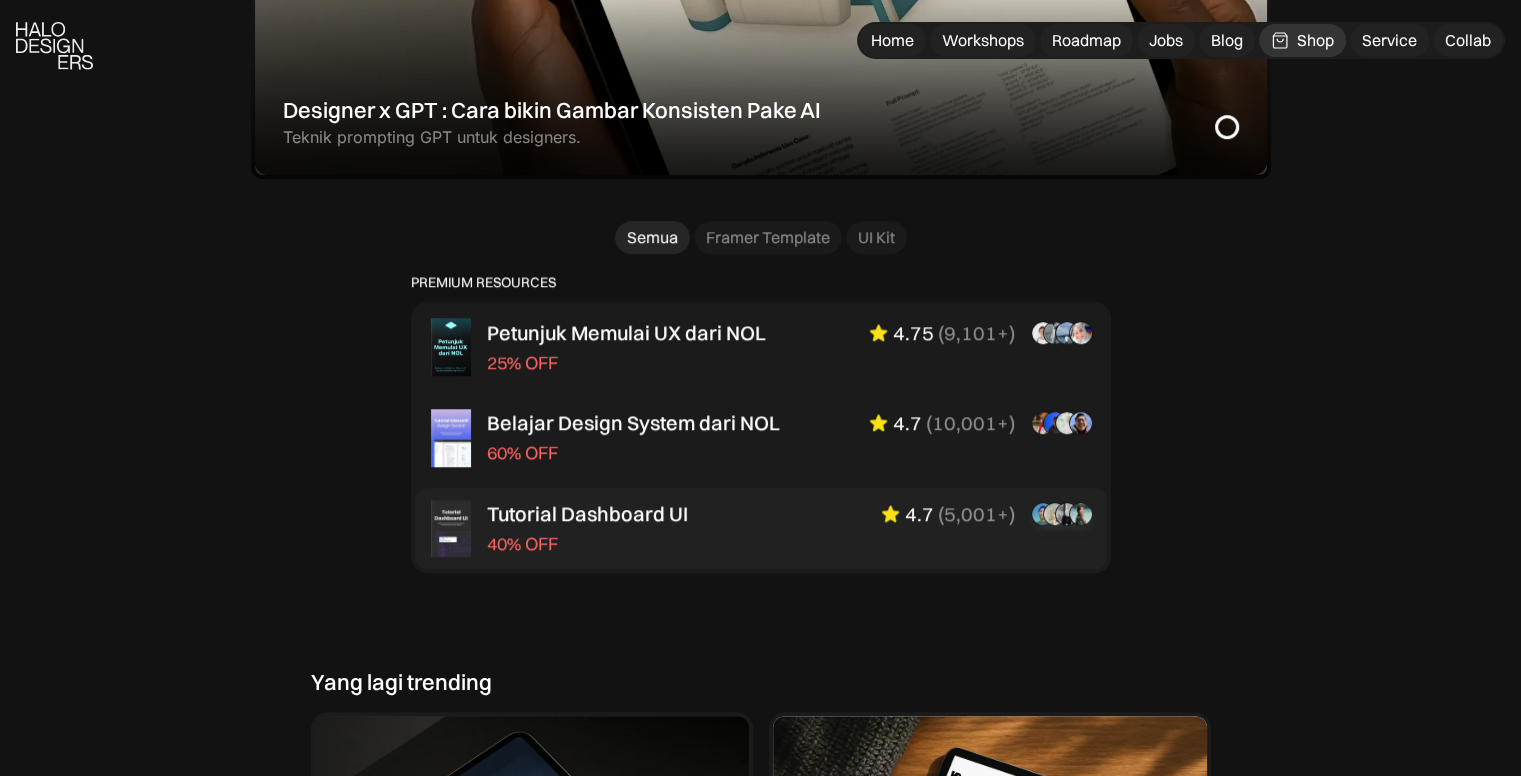 click on "Tutorial Dashboard UI 40% OFF" at bounding box center [587, 528] 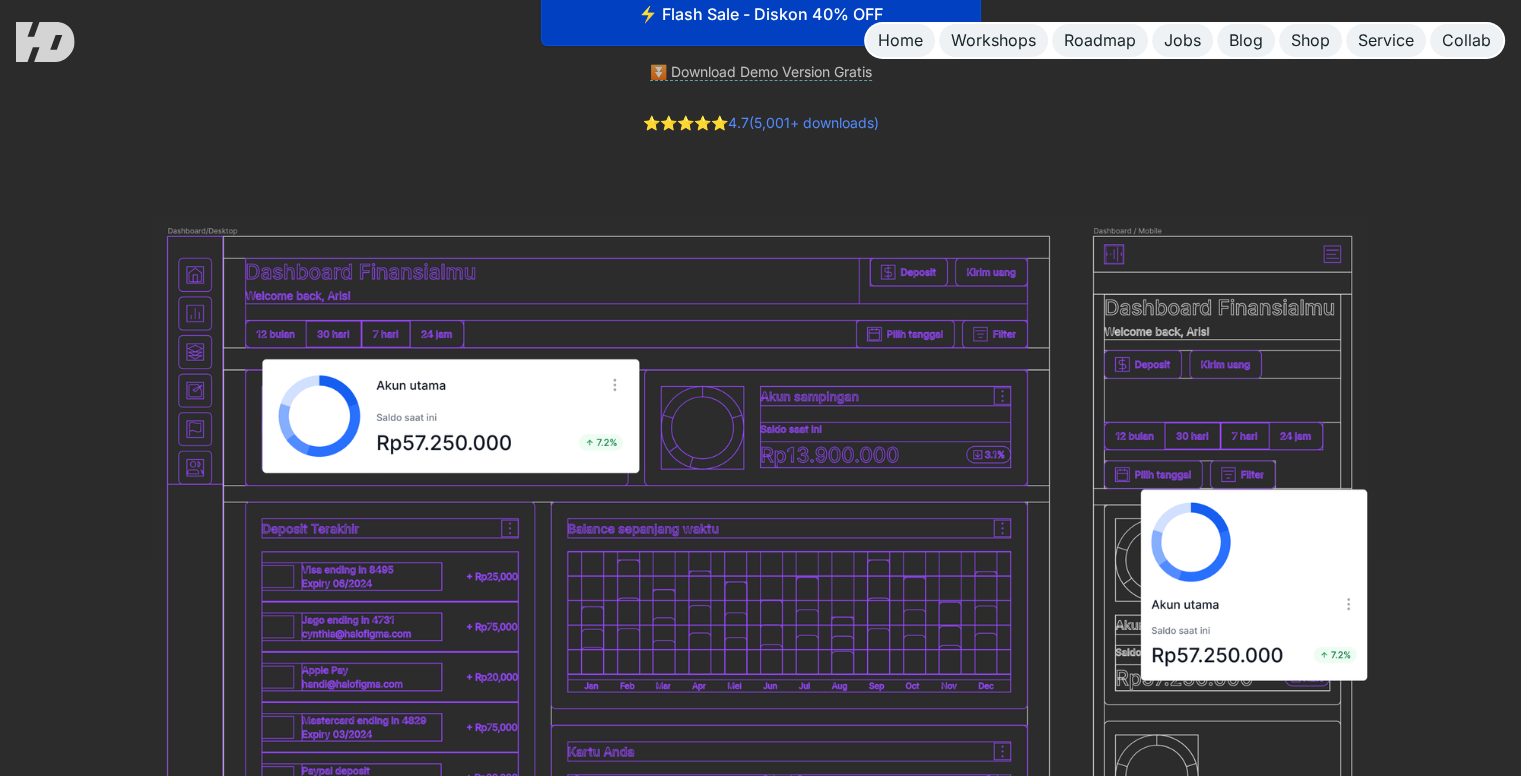 scroll, scrollTop: 0, scrollLeft: 0, axis: both 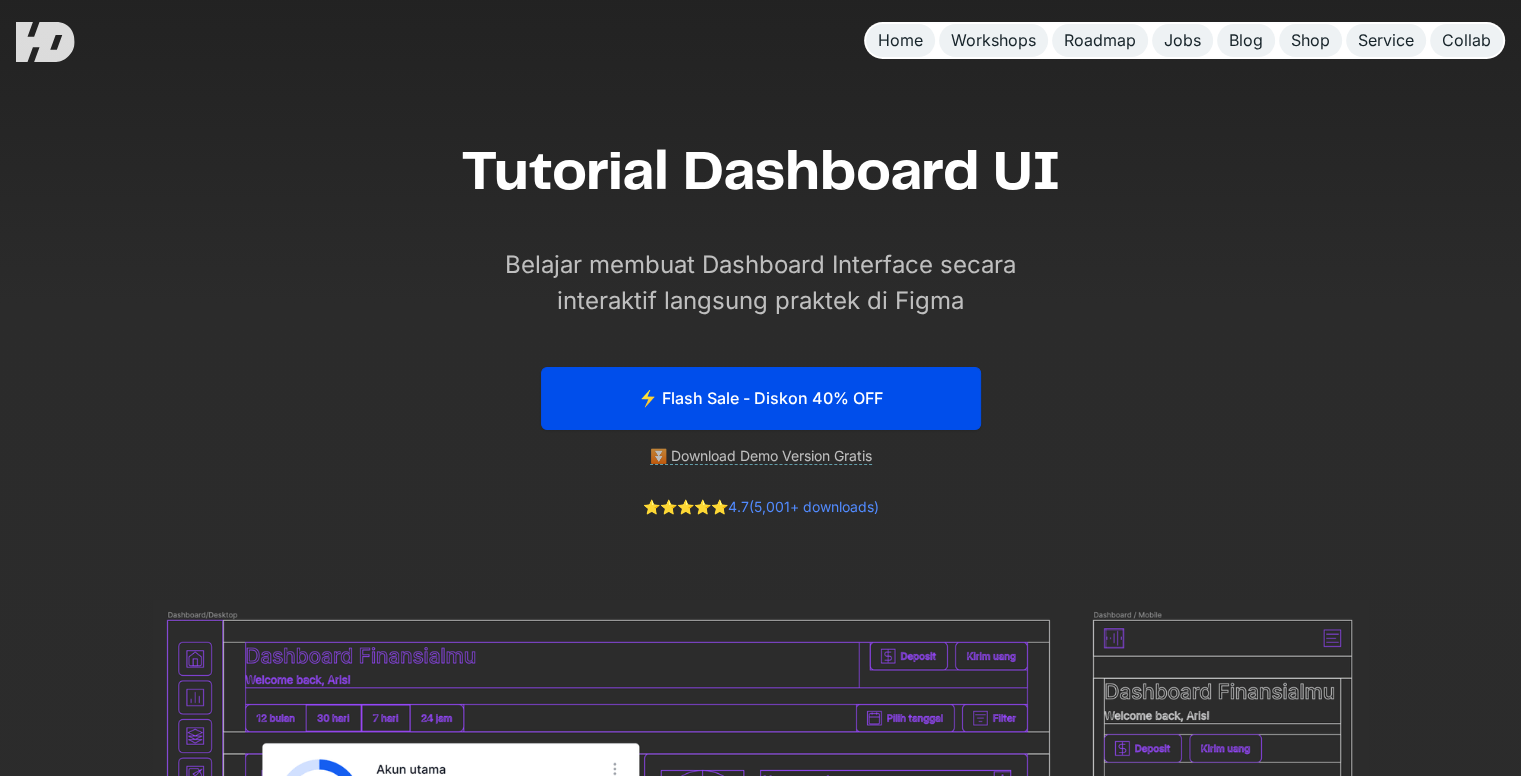click on "⚡️ Flash Sale - Diskon 40% OFF" at bounding box center (761, 398) 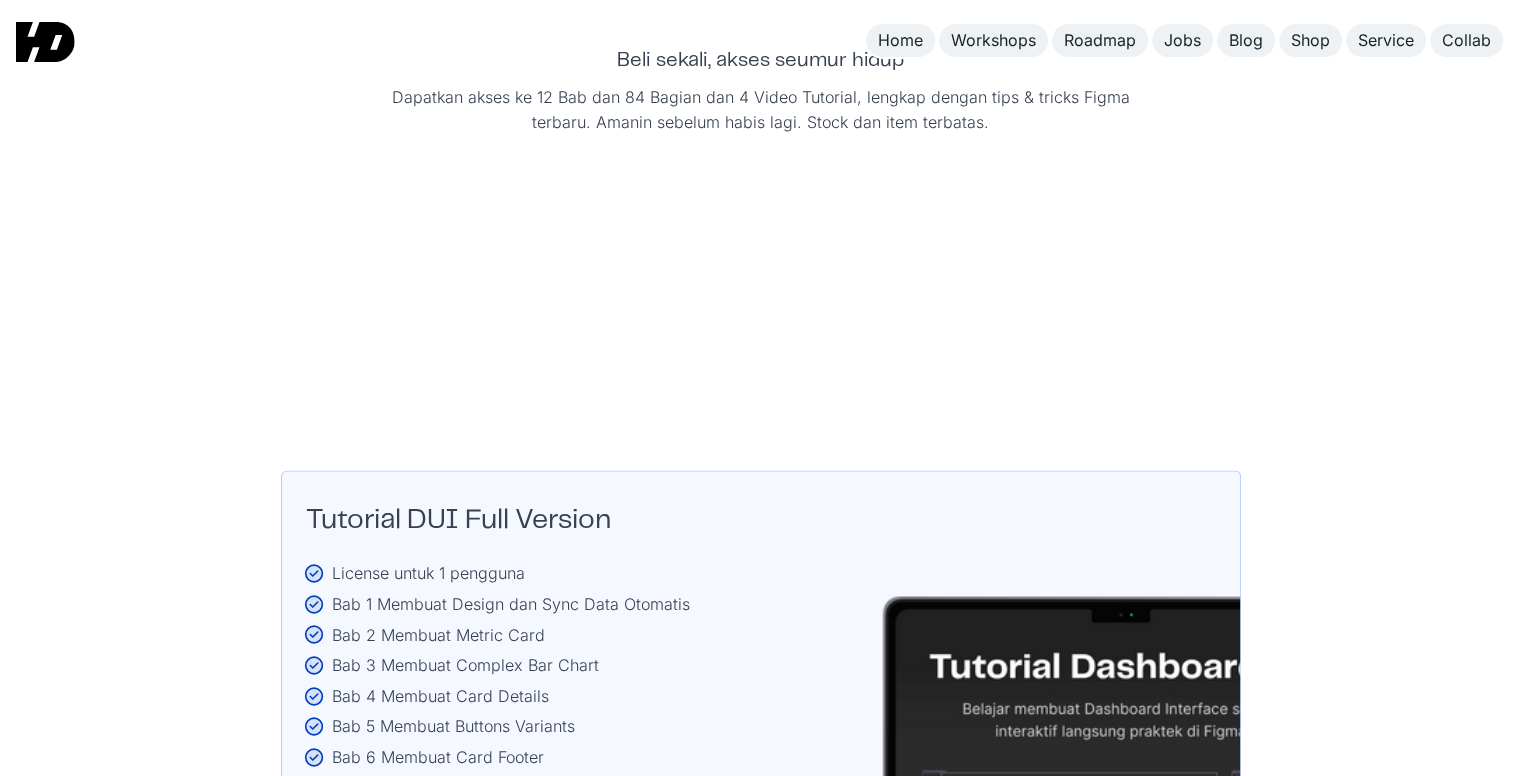 scroll, scrollTop: 3311, scrollLeft: 0, axis: vertical 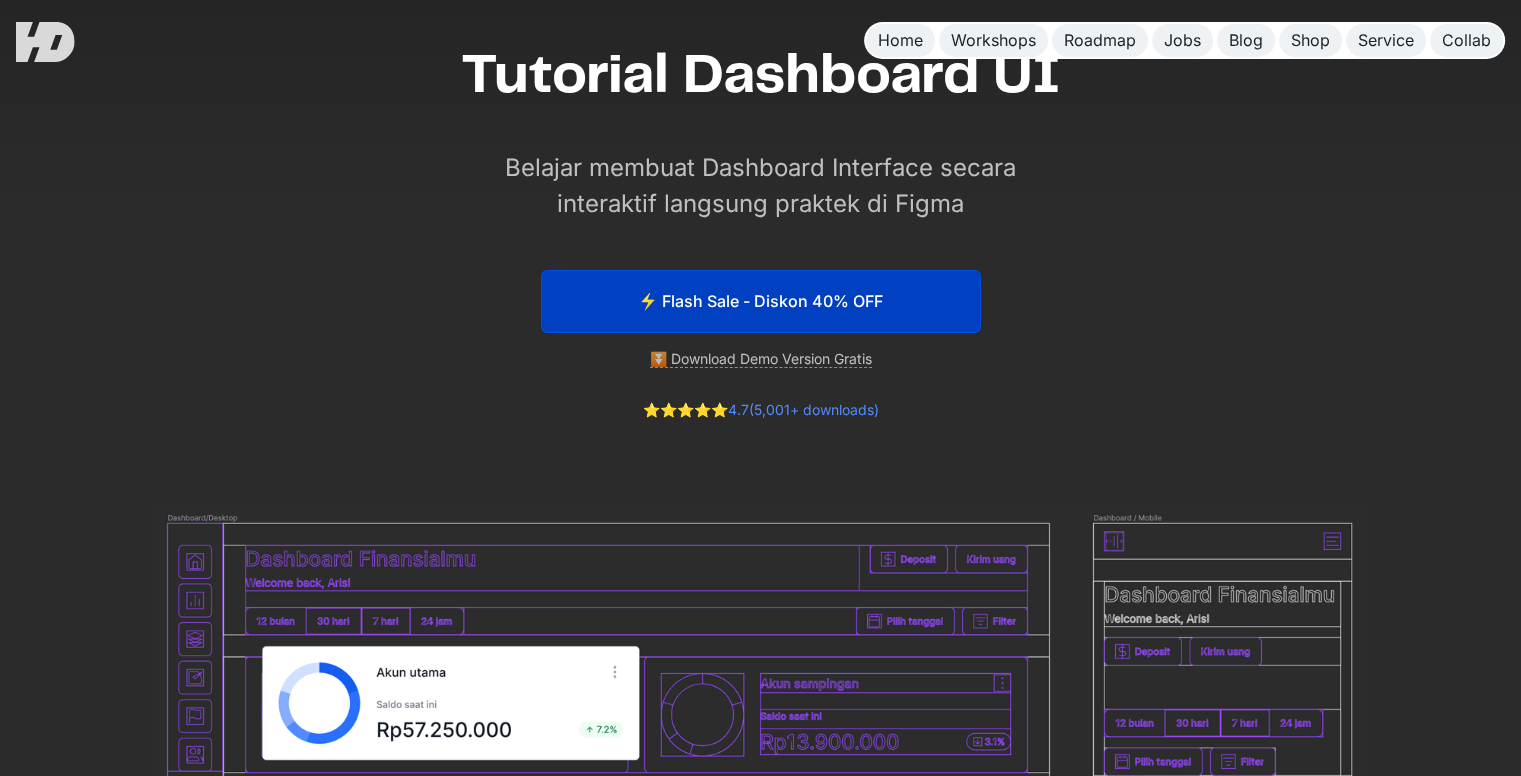 click on "⏬ Download Demo Version Gratis" at bounding box center [761, 359] 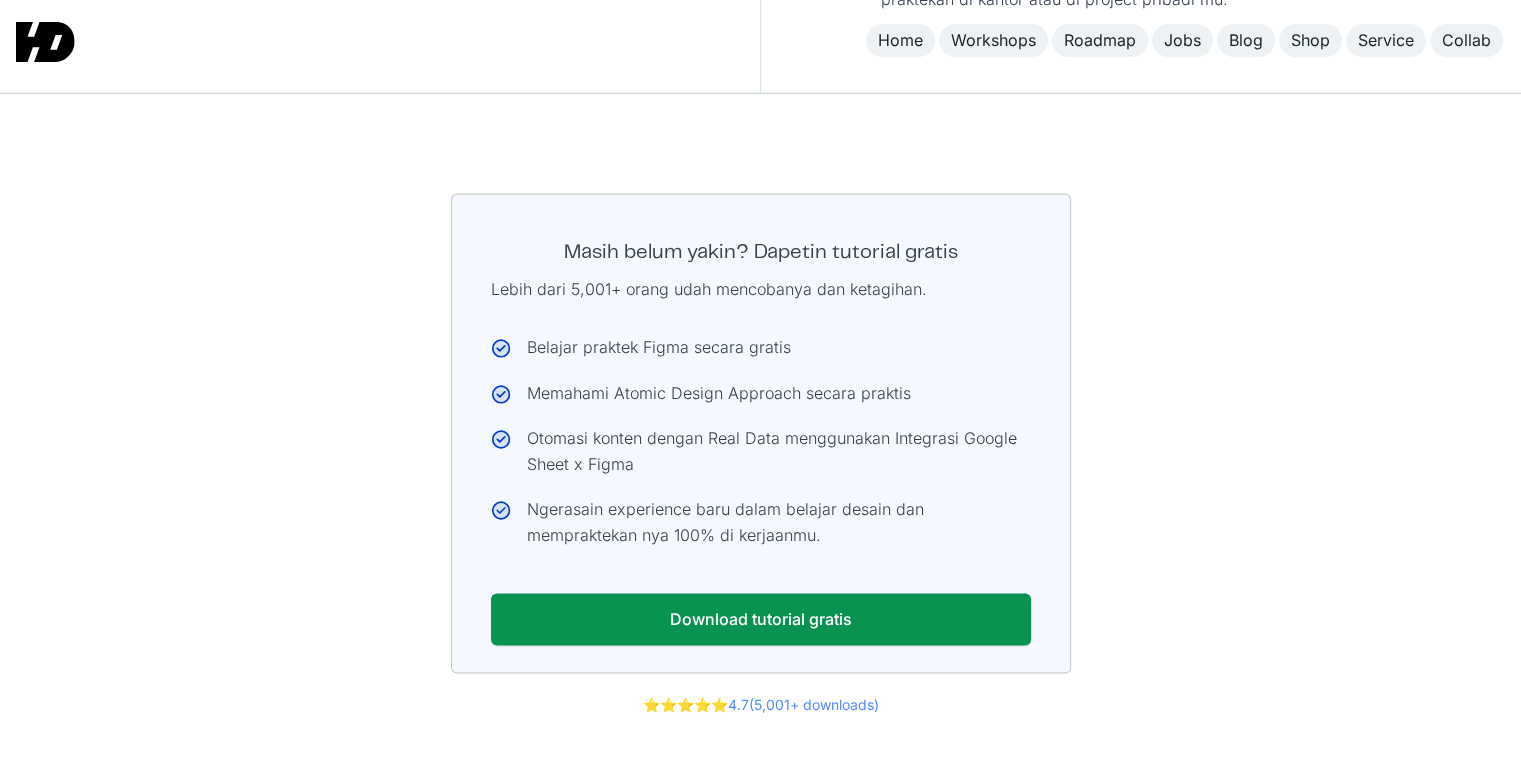 scroll, scrollTop: 10683, scrollLeft: 0, axis: vertical 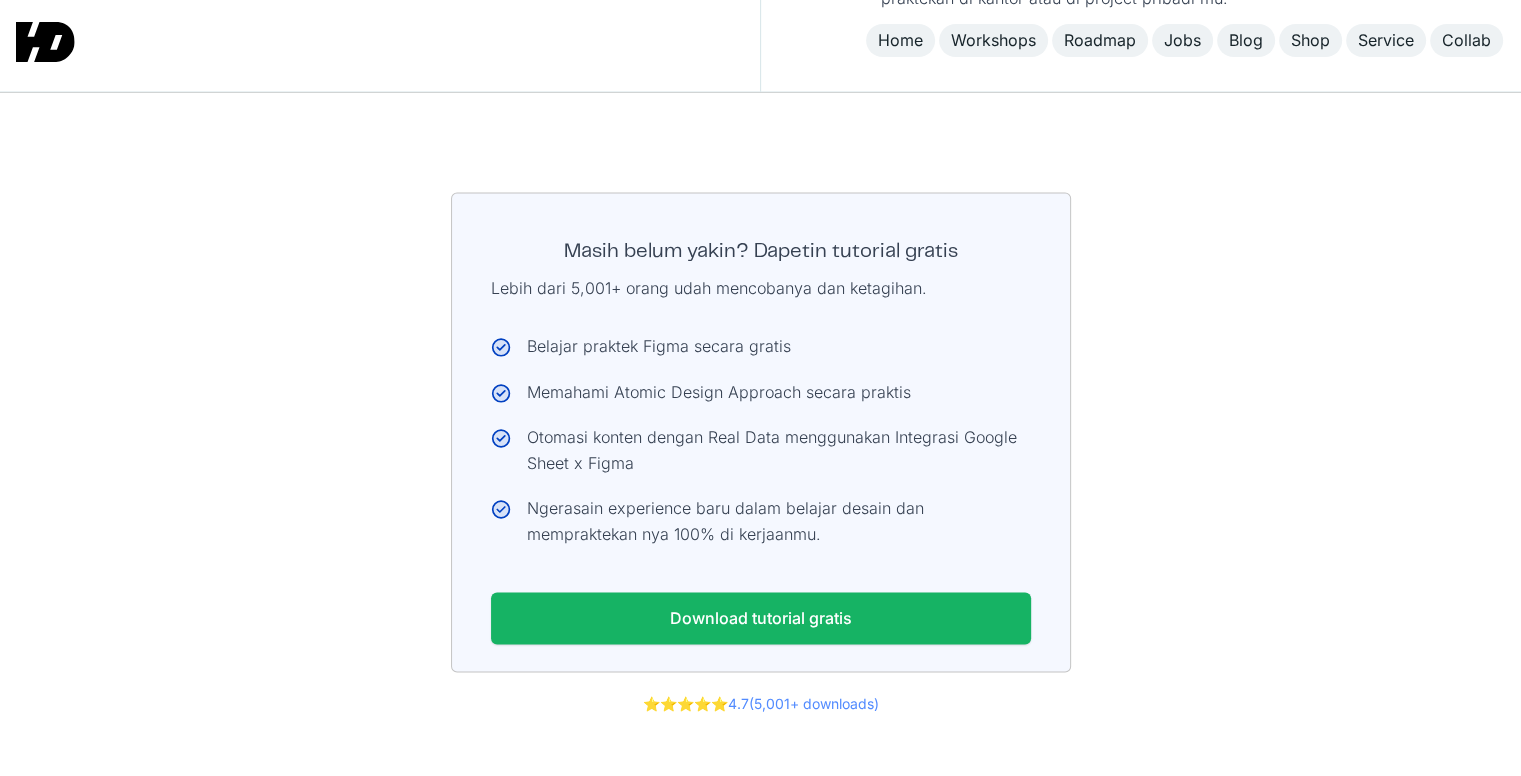 click on "Download tutorial gratis" at bounding box center (761, 618) 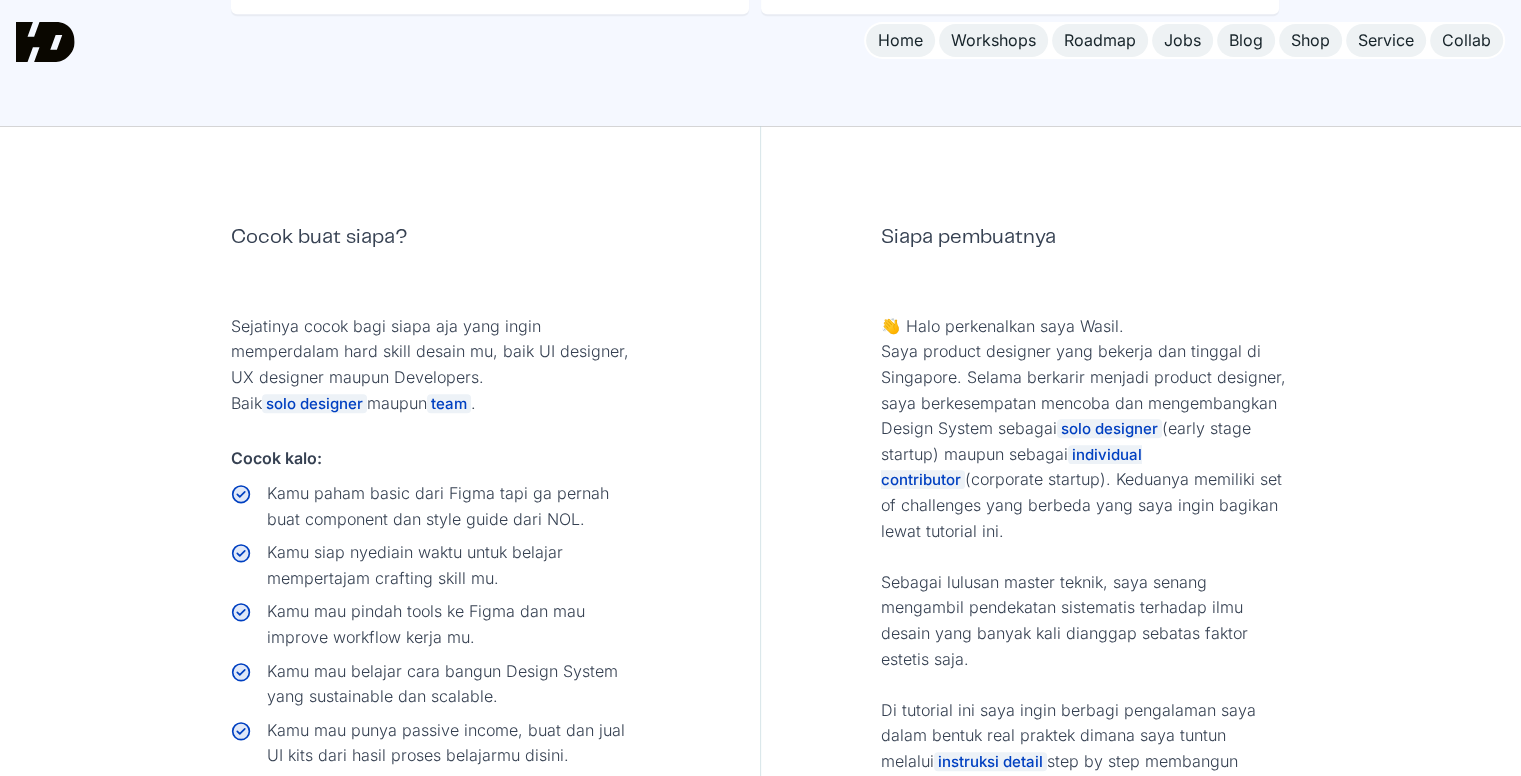scroll, scrollTop: 9547, scrollLeft: 0, axis: vertical 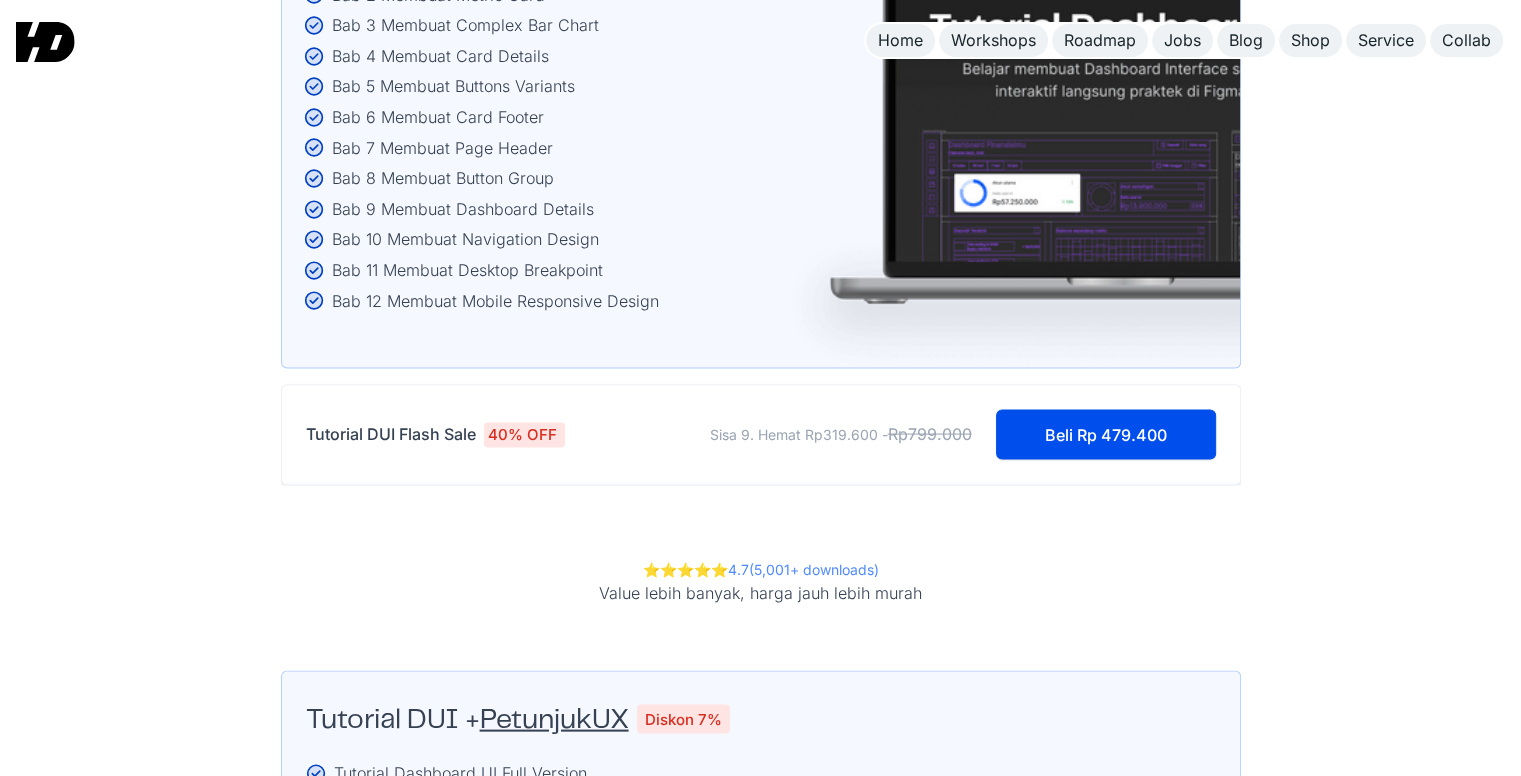 click on "Beli Rp 479.400" at bounding box center (1106, 435) 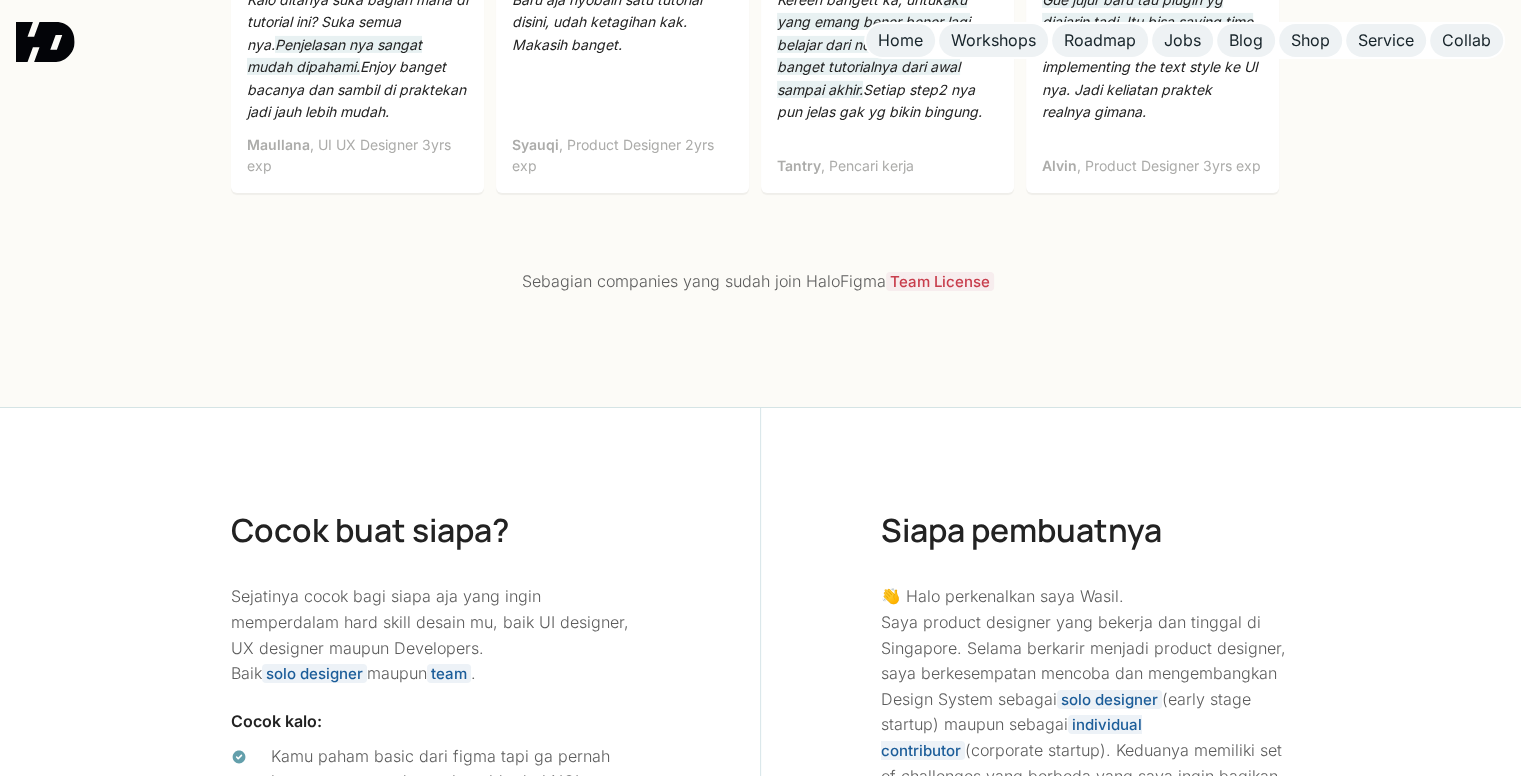 scroll, scrollTop: 6724, scrollLeft: 0, axis: vertical 